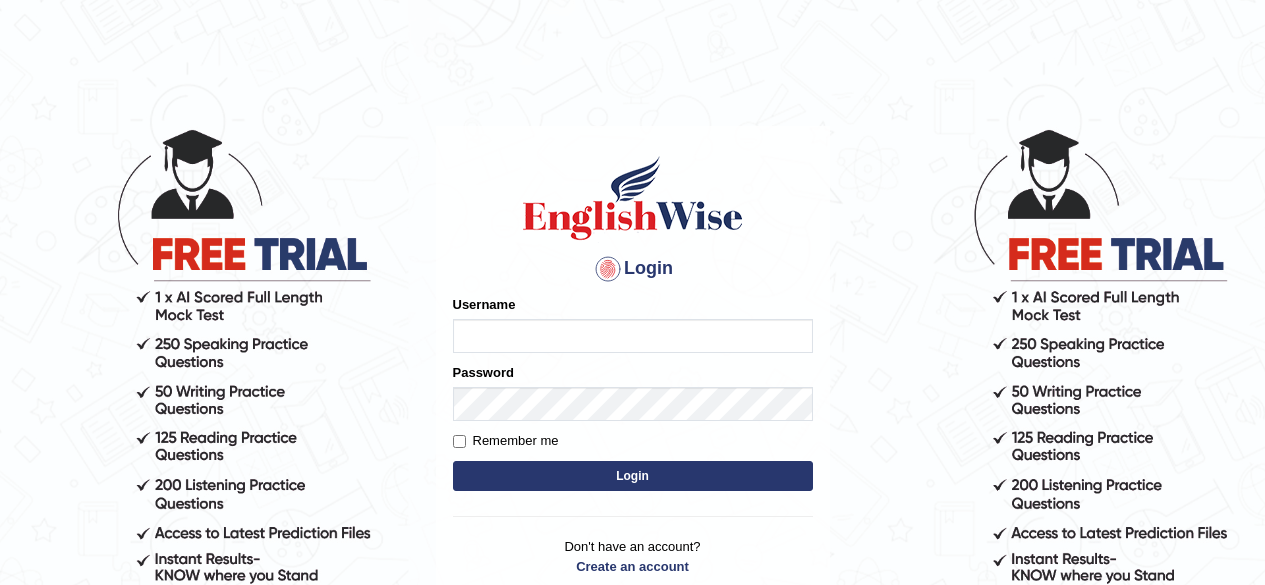 scroll, scrollTop: 0, scrollLeft: 0, axis: both 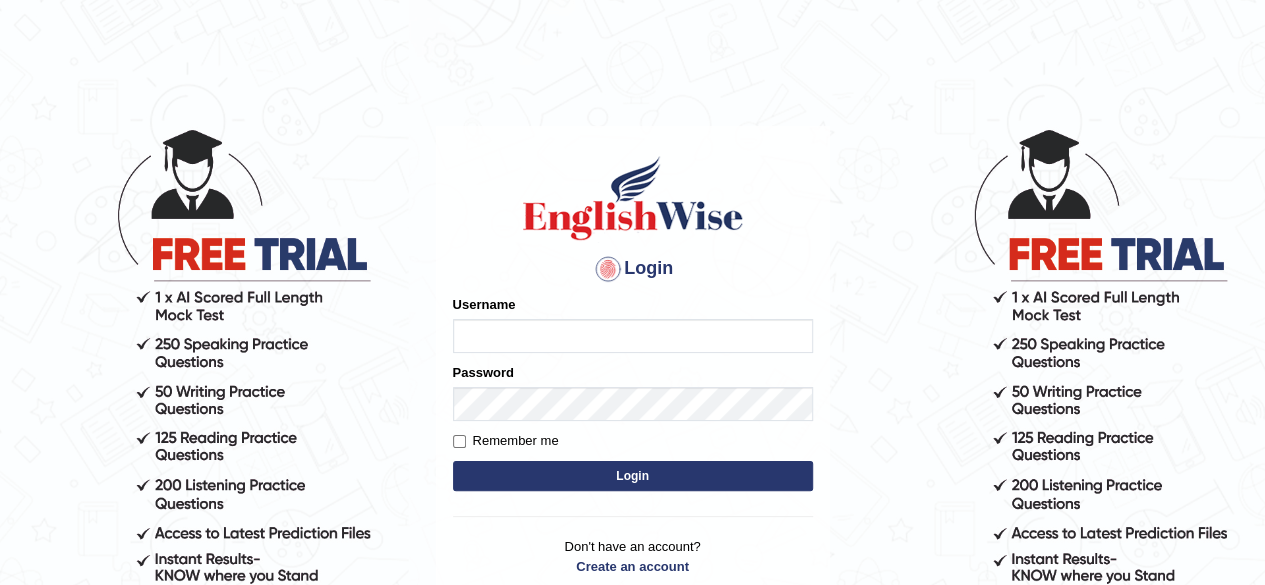 type on "shyamjee" 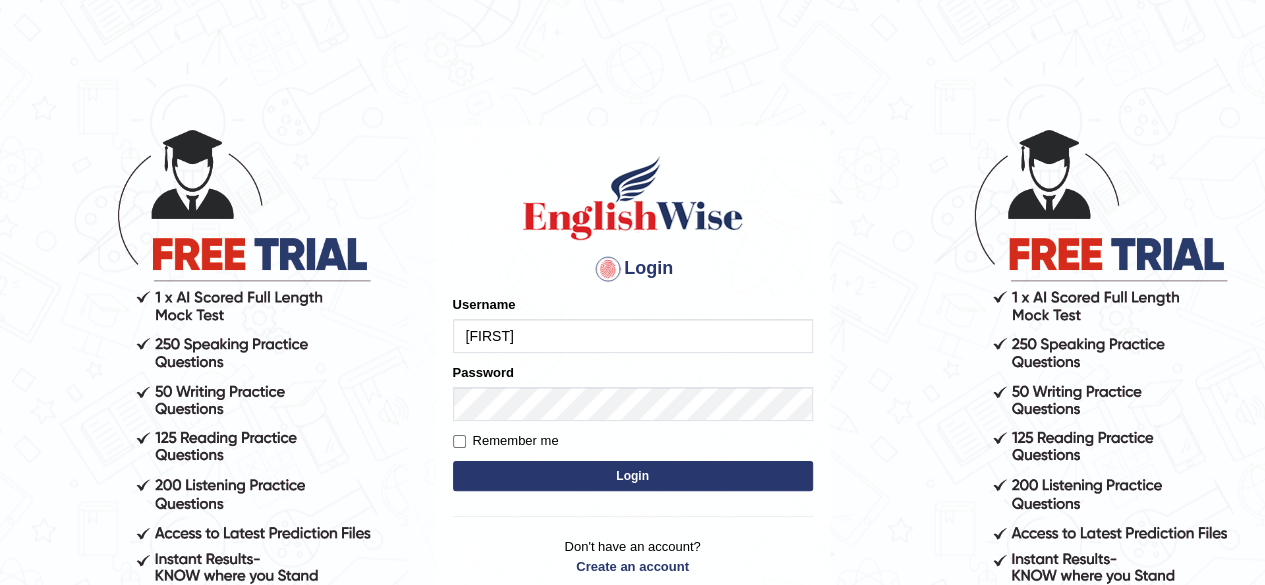 click on "Login" at bounding box center [633, 476] 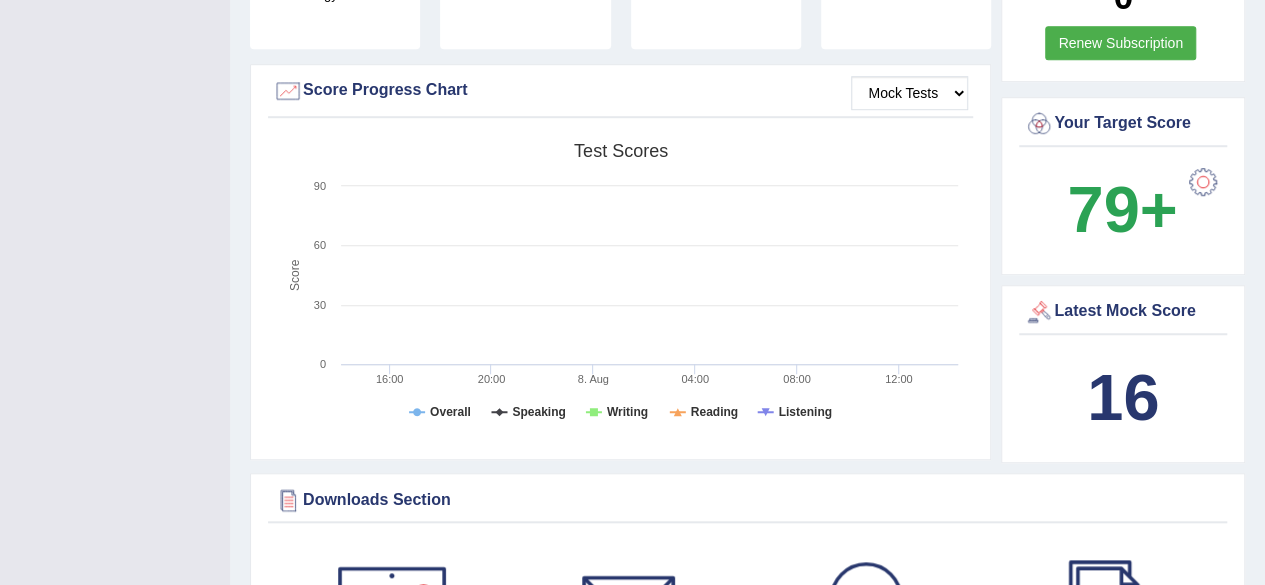 scroll, scrollTop: 0, scrollLeft: 0, axis: both 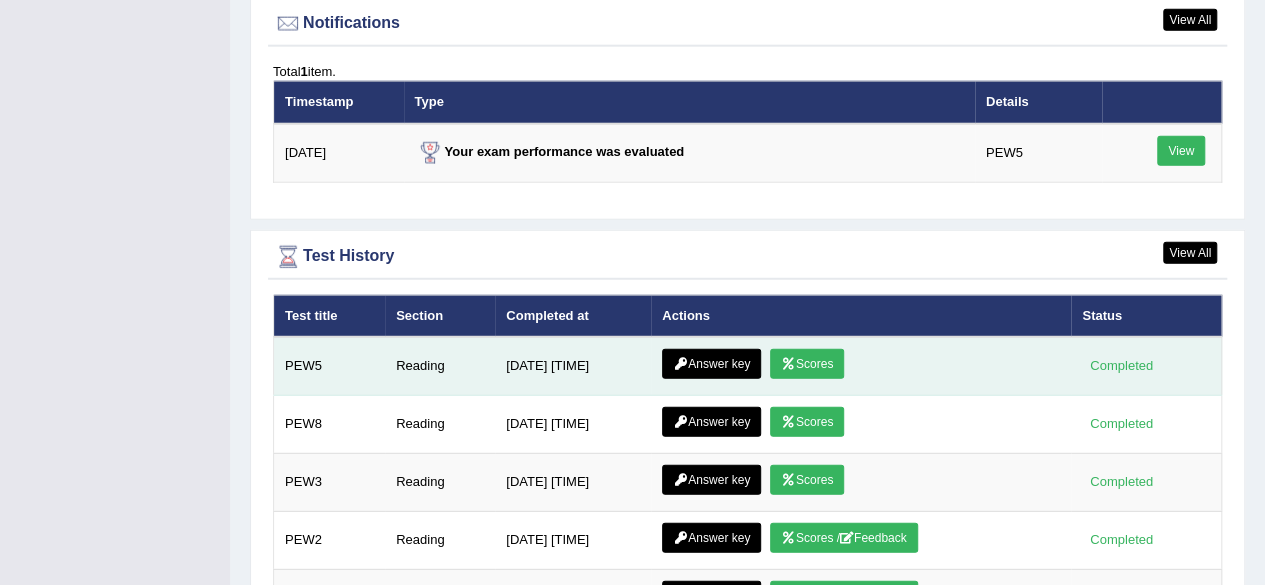 click on "Answer key    Scores" at bounding box center [861, 366] 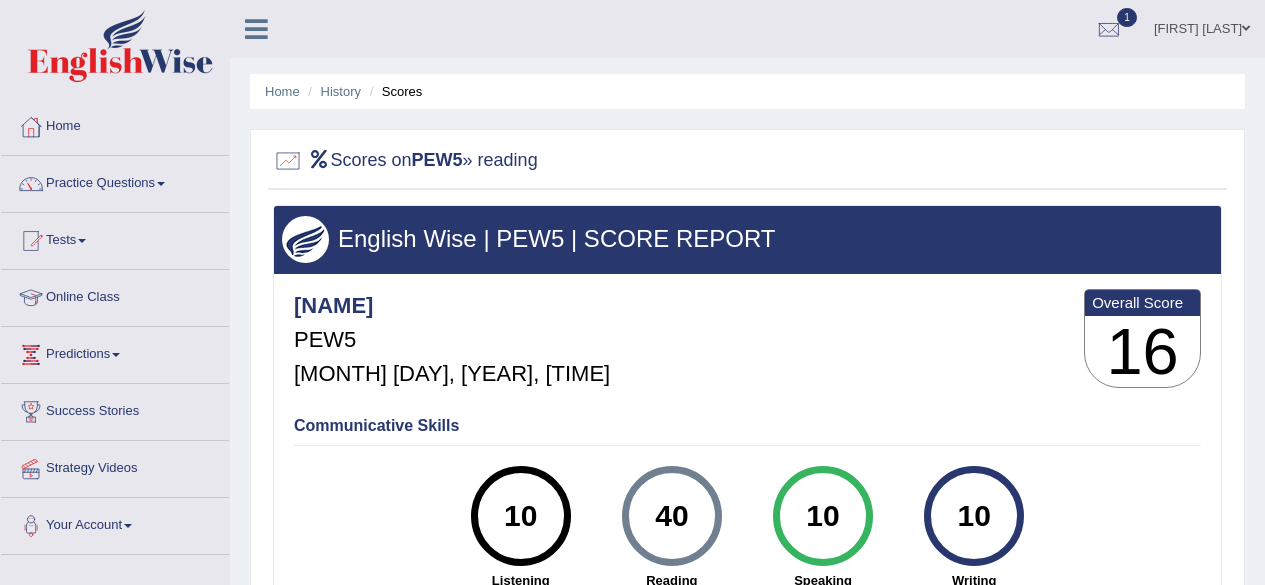 scroll, scrollTop: 0, scrollLeft: 0, axis: both 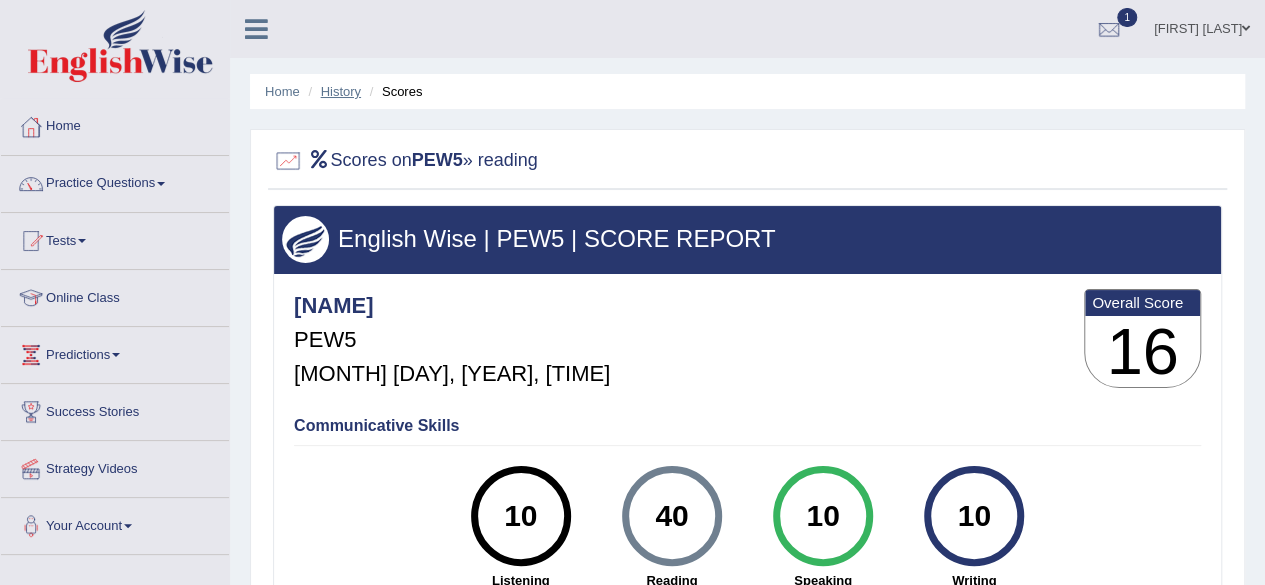 click on "History" at bounding box center (341, 91) 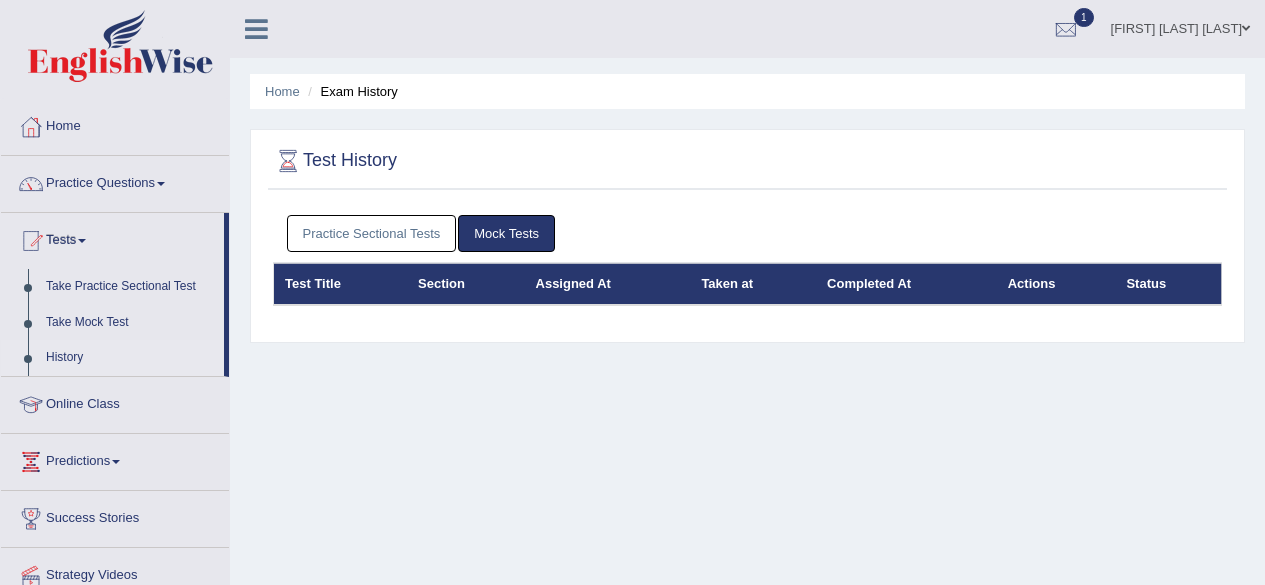 scroll, scrollTop: 0, scrollLeft: 0, axis: both 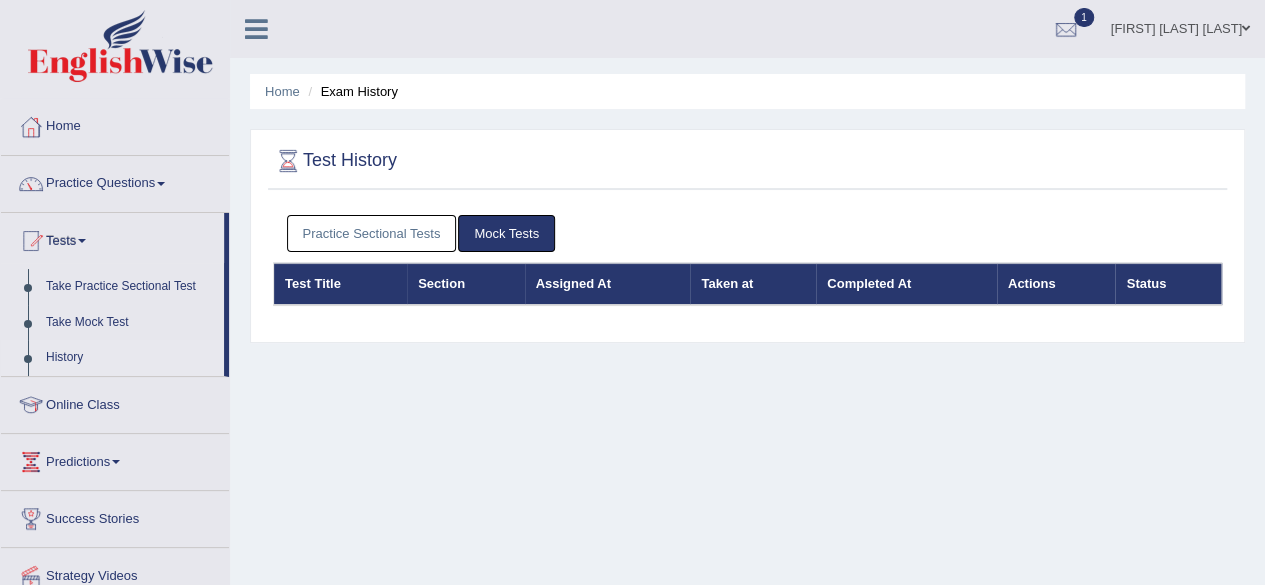 click on "Practice Sectional Tests" at bounding box center [372, 233] 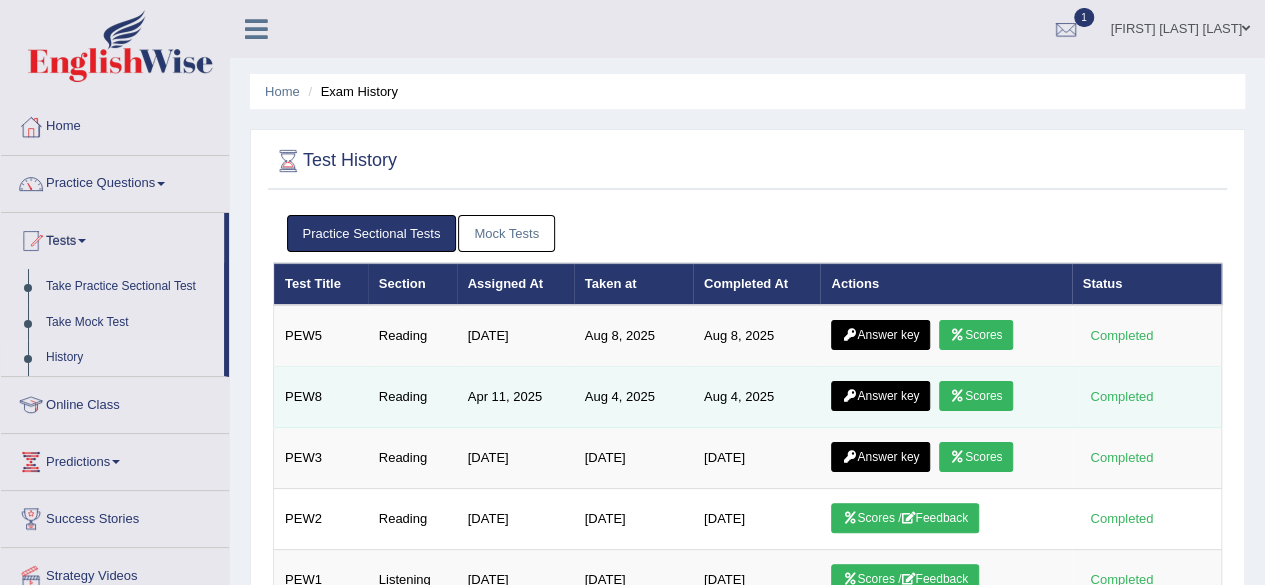 scroll, scrollTop: 121, scrollLeft: 0, axis: vertical 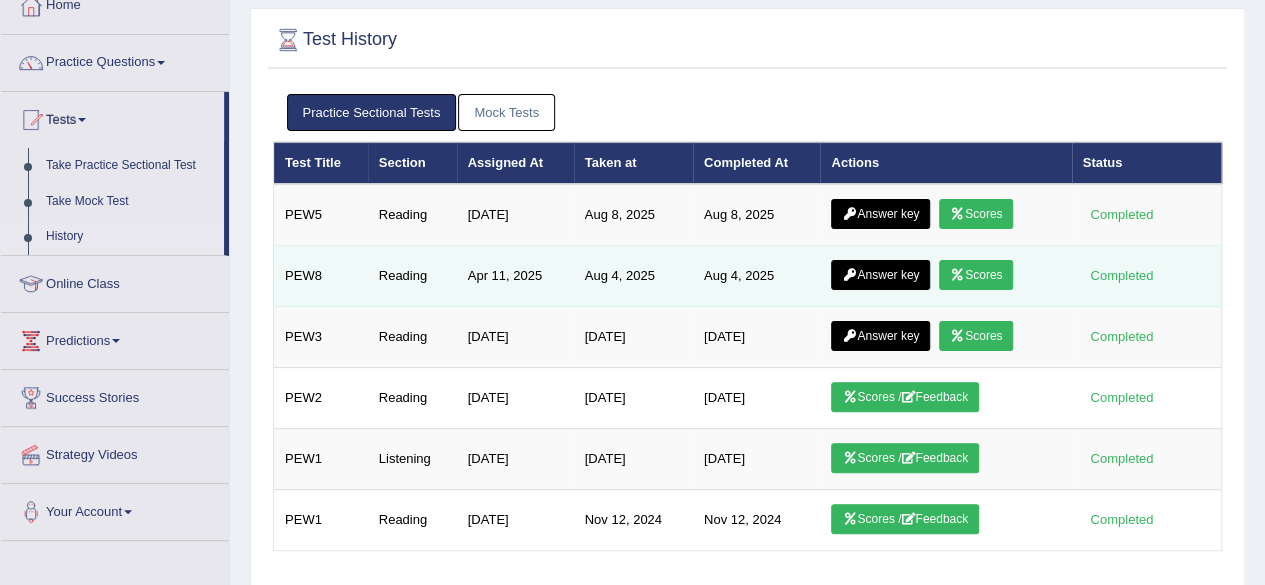 click on "Scores" at bounding box center (976, 275) 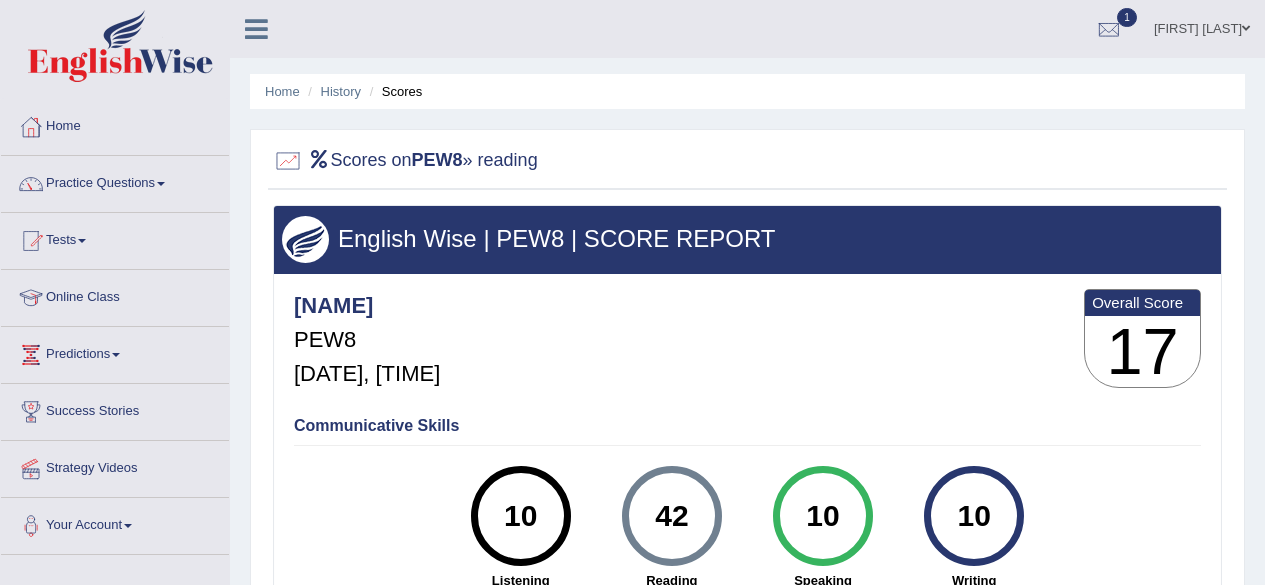 scroll, scrollTop: 0, scrollLeft: 0, axis: both 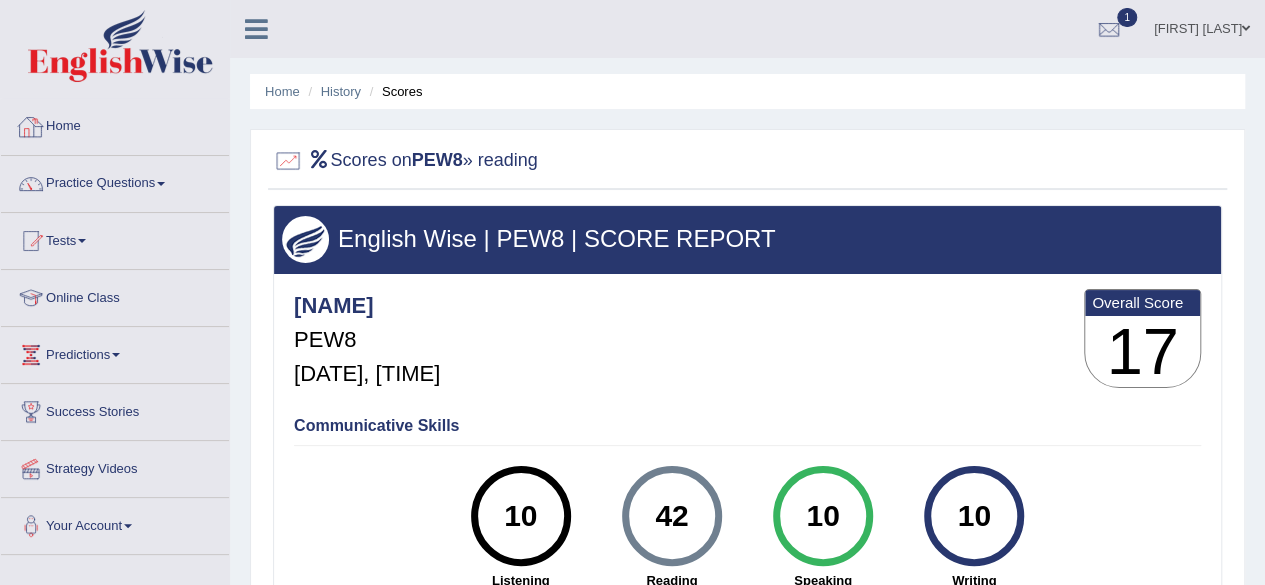 click on "Home" at bounding box center (115, 124) 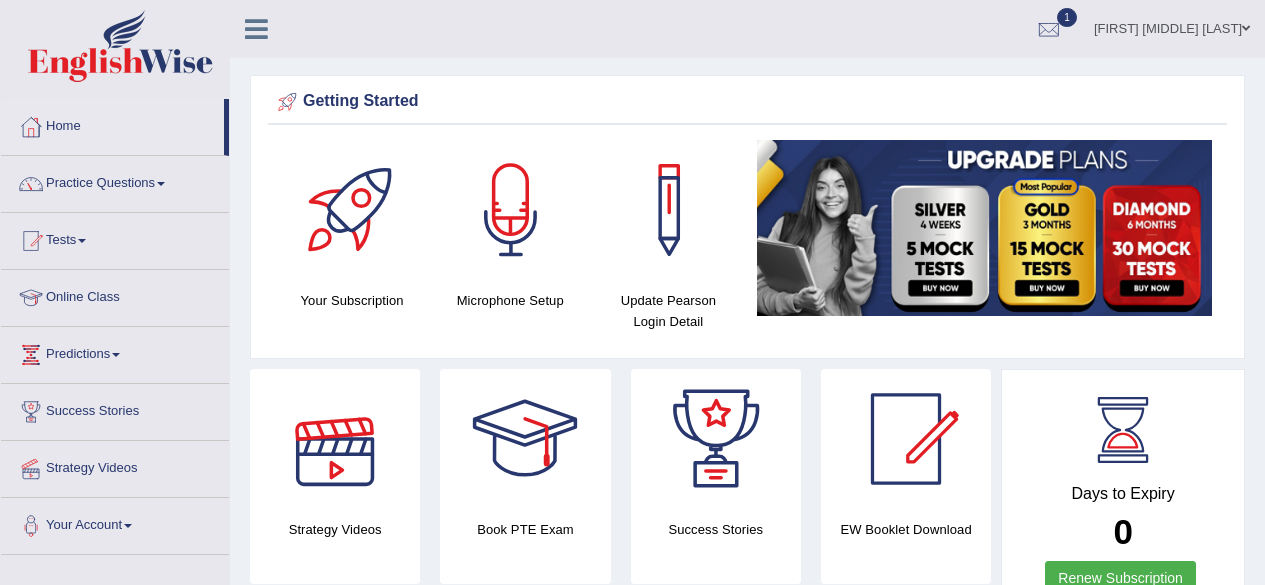 scroll, scrollTop: 256, scrollLeft: 0, axis: vertical 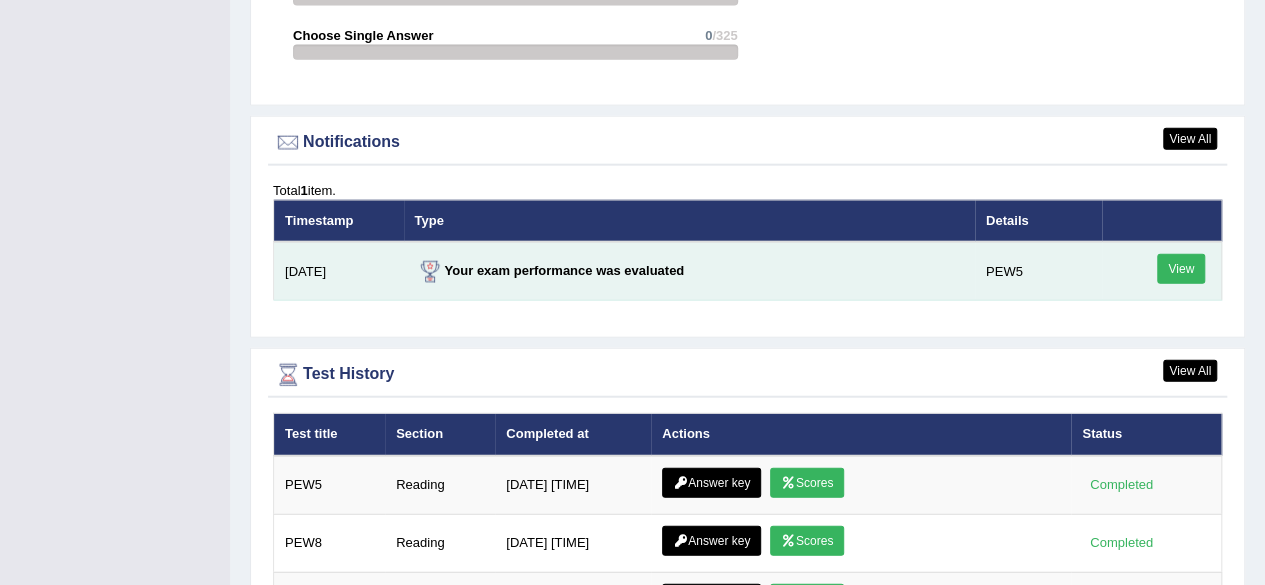 click on "View" at bounding box center [1181, 269] 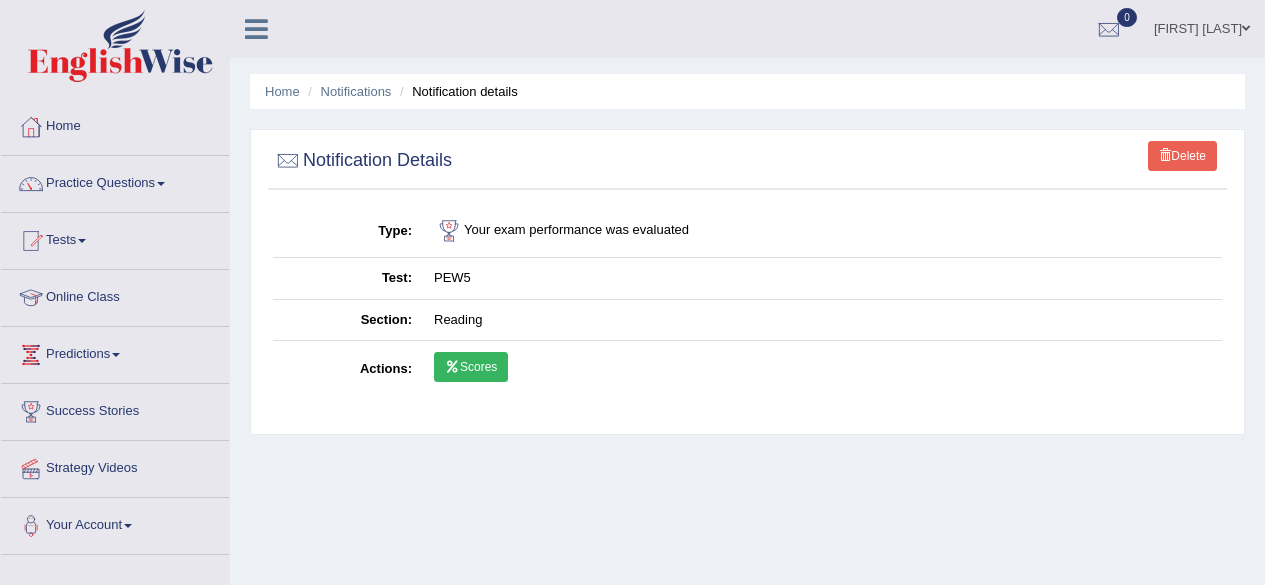 scroll, scrollTop: 0, scrollLeft: 0, axis: both 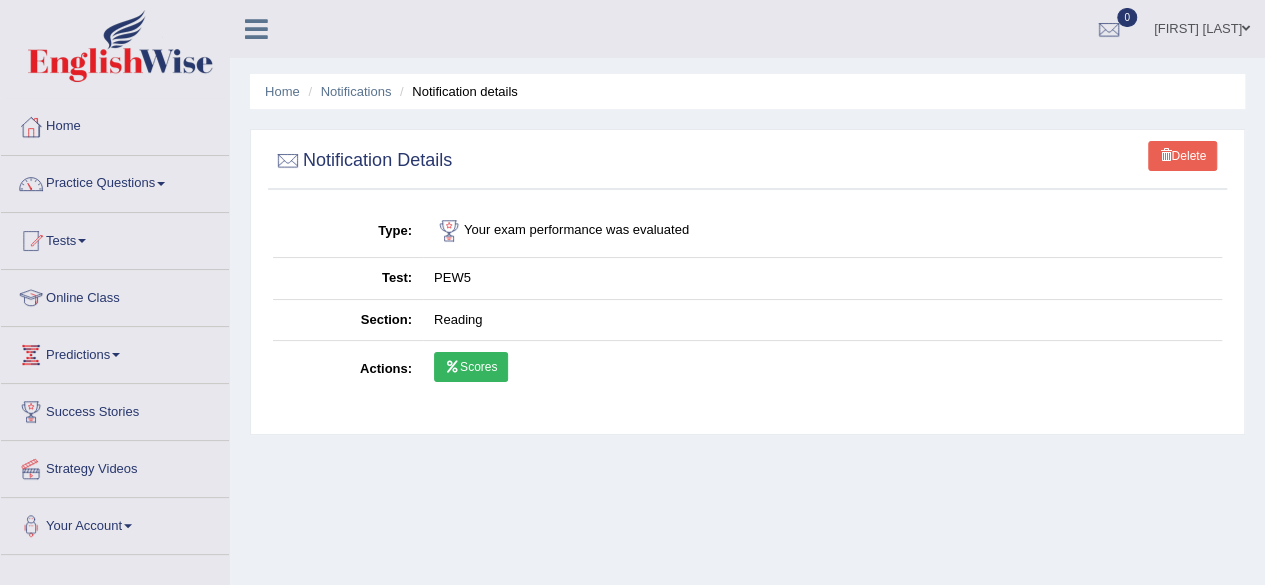 click on "Scores" at bounding box center (471, 367) 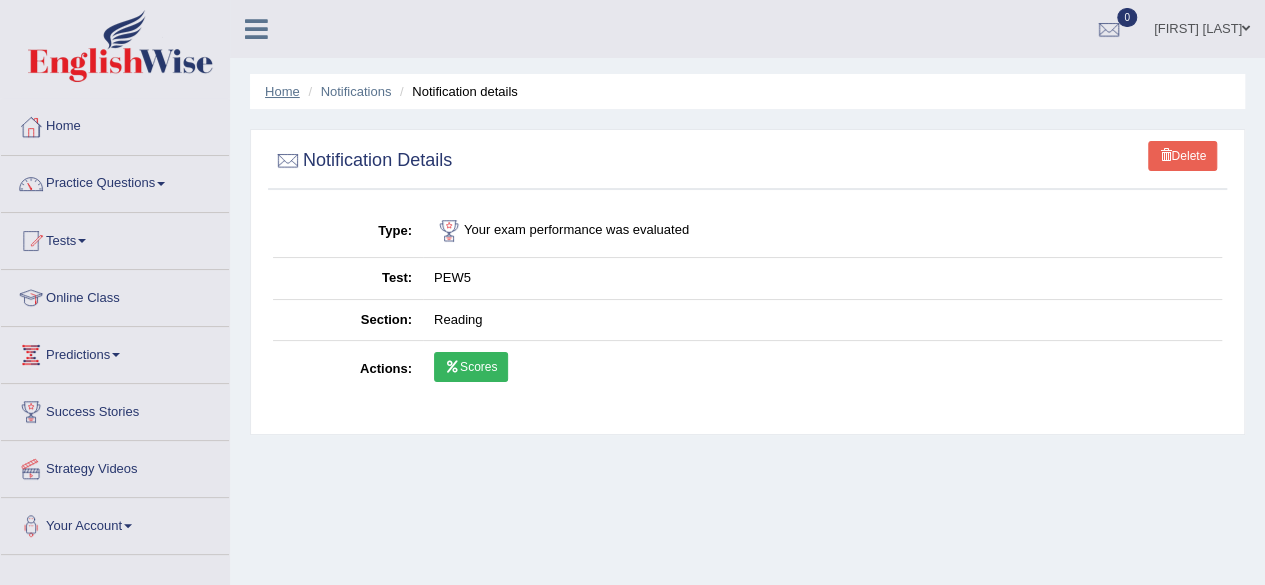 click on "Home" at bounding box center (282, 91) 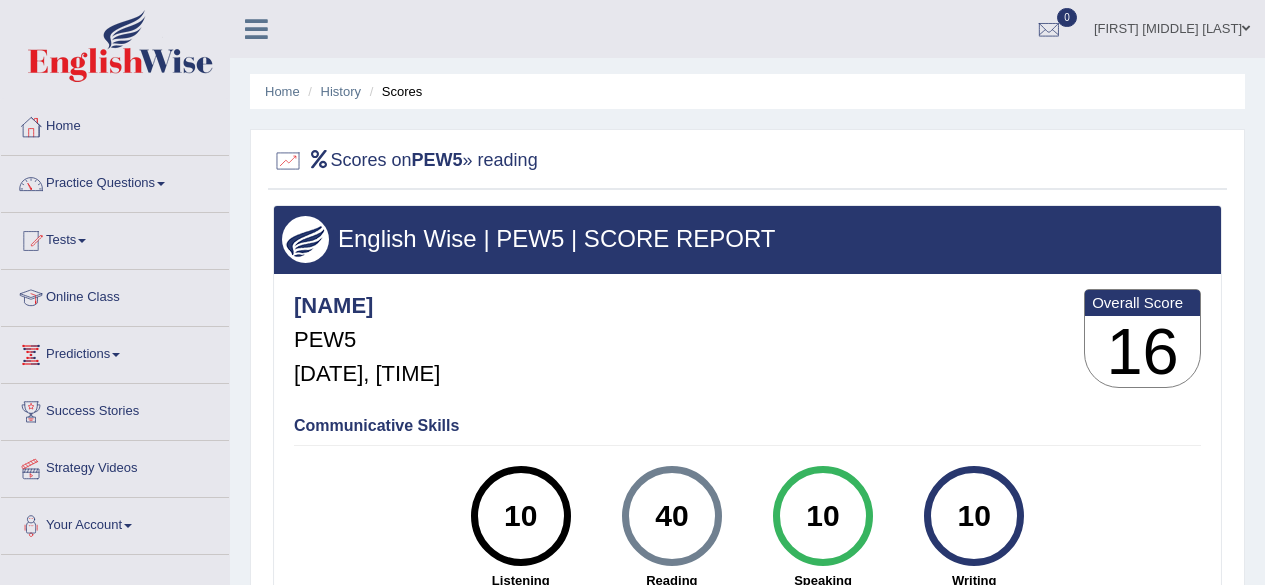 scroll, scrollTop: 464, scrollLeft: 0, axis: vertical 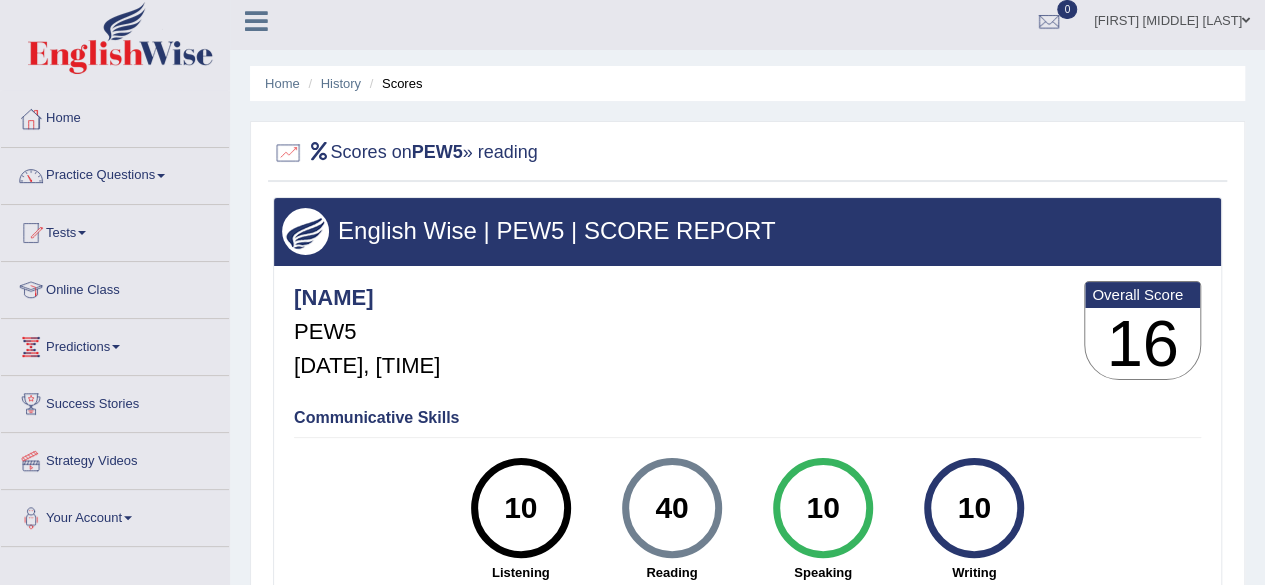click at bounding box center [288, 153] 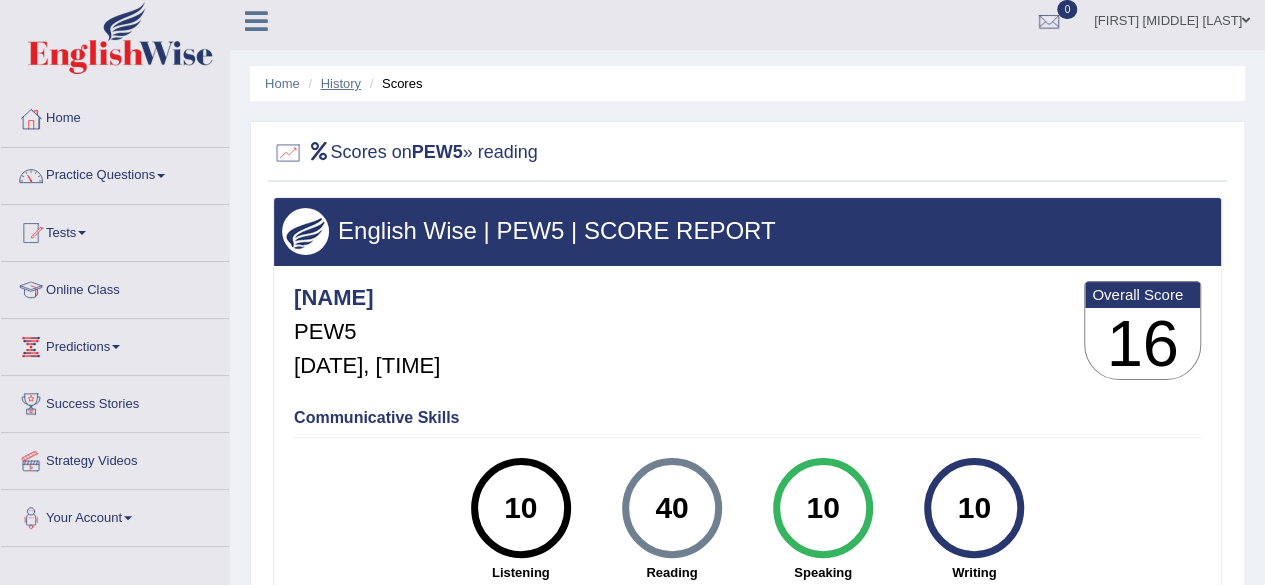 click on "History" at bounding box center (341, 83) 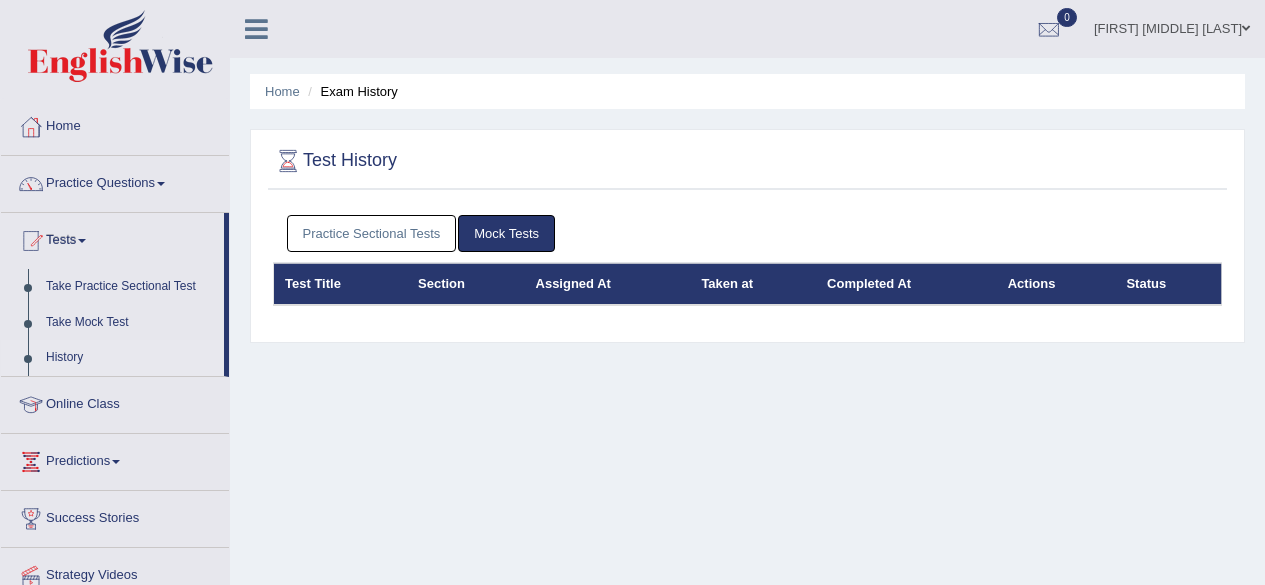 scroll, scrollTop: 0, scrollLeft: 0, axis: both 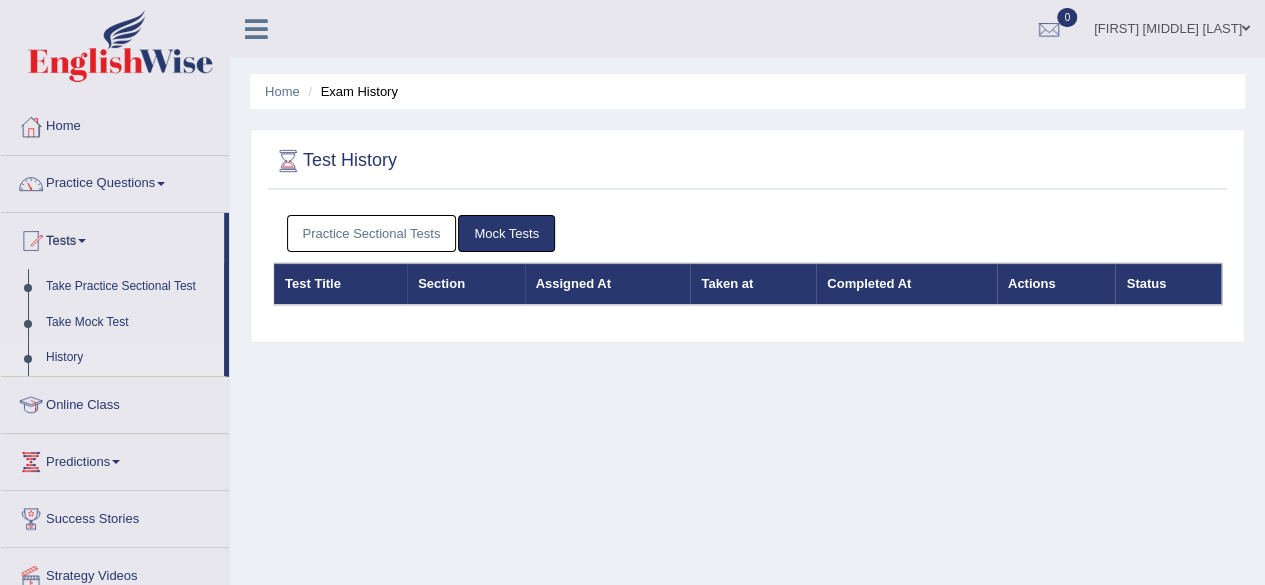 click on "Practice Sectional Tests" at bounding box center (372, 233) 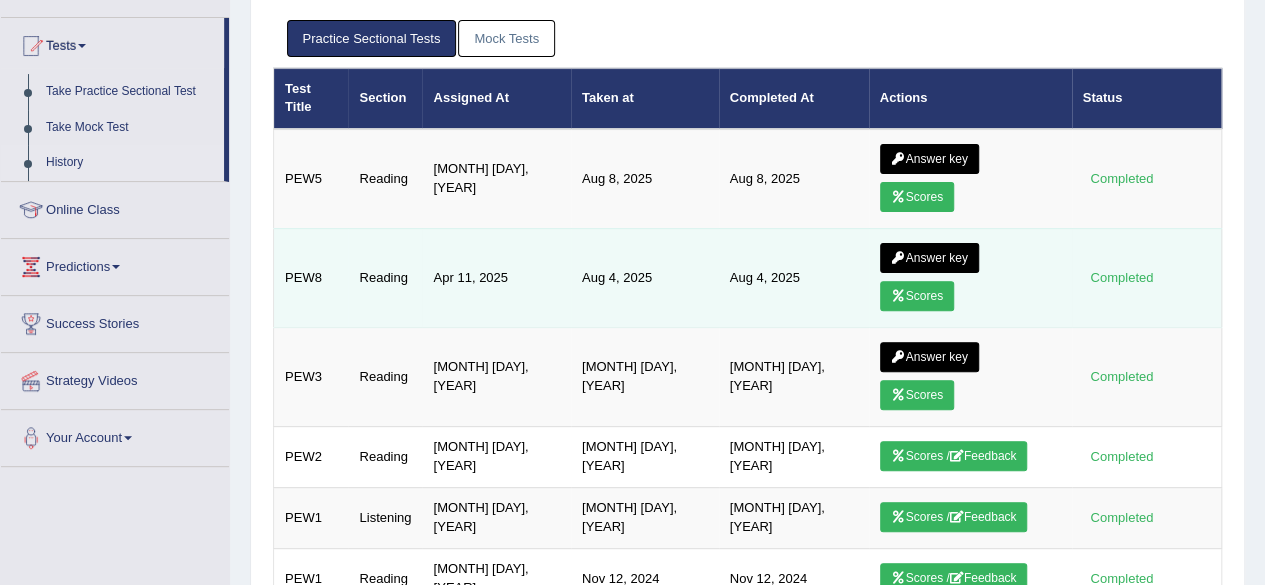 scroll, scrollTop: 200, scrollLeft: 0, axis: vertical 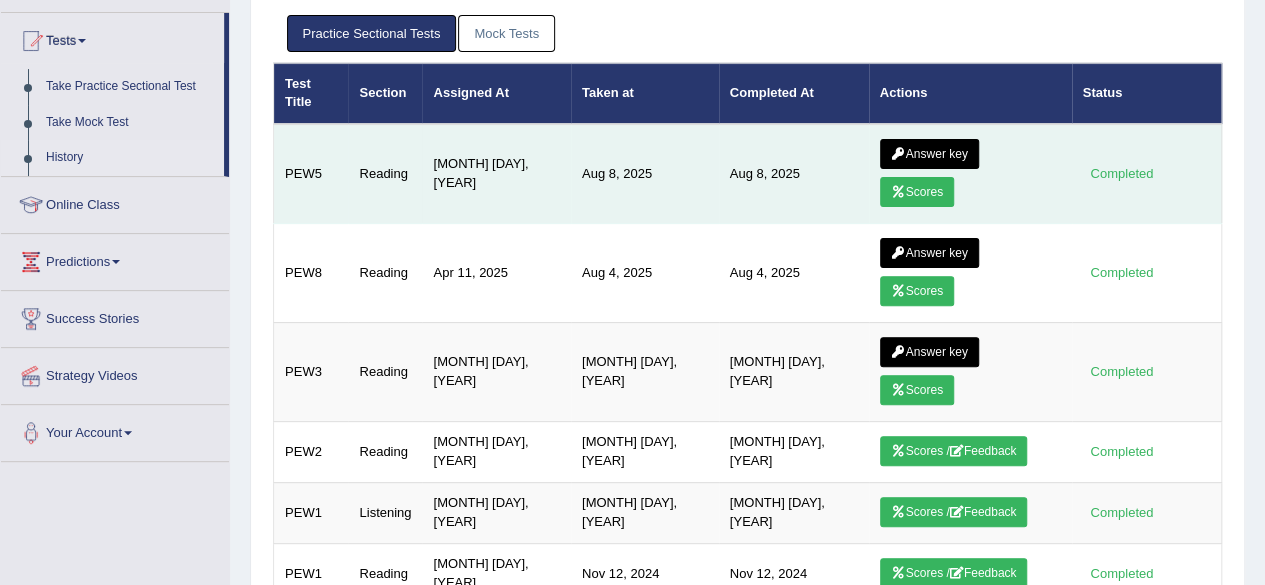 click on "Answer key" at bounding box center (929, 154) 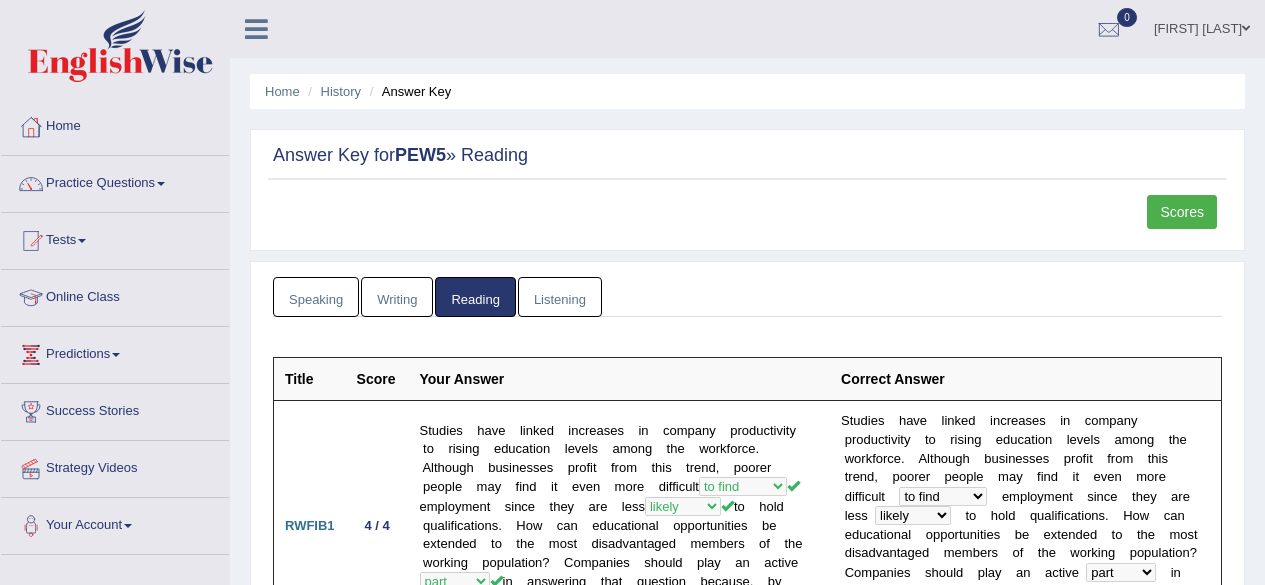 scroll, scrollTop: 0, scrollLeft: 0, axis: both 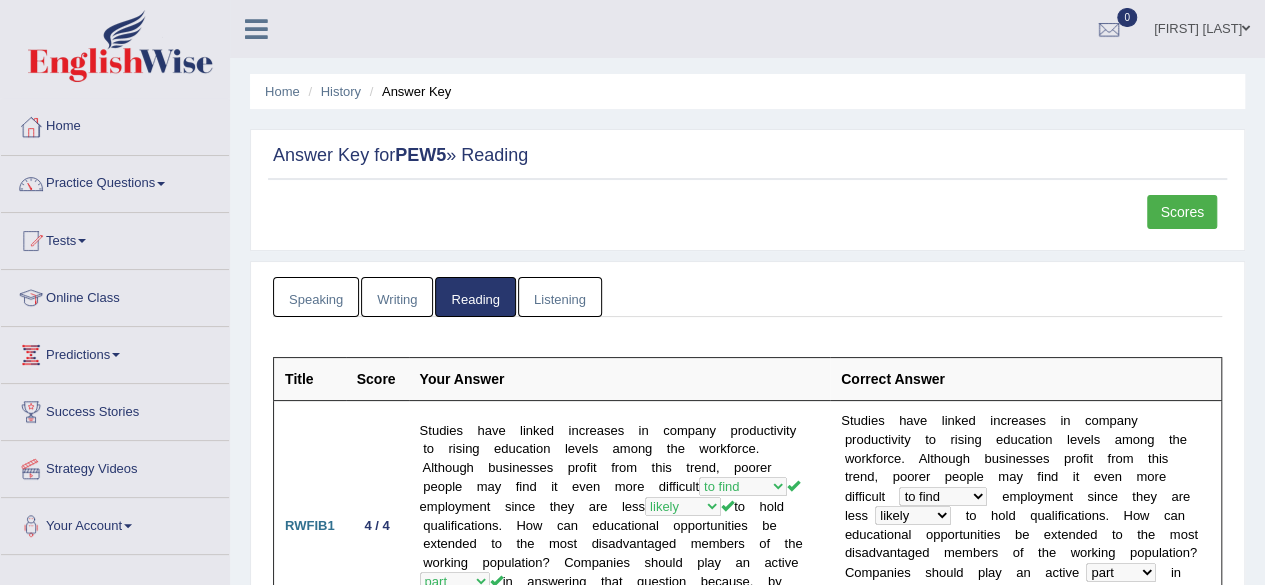click on "Listening" at bounding box center (560, 297) 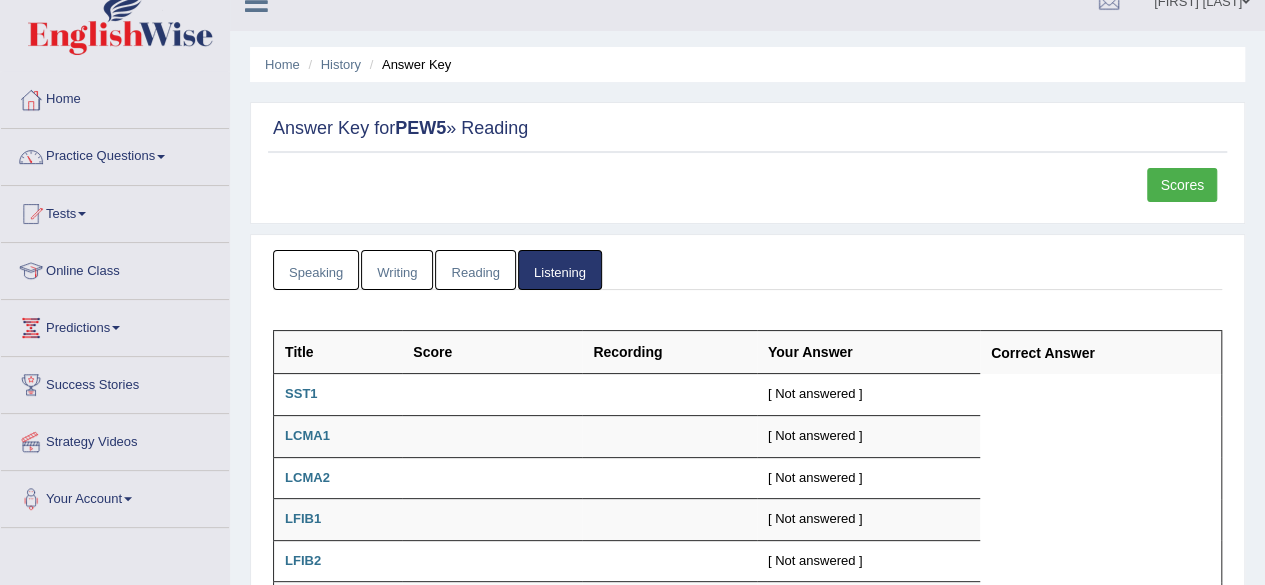 scroll, scrollTop: 0, scrollLeft: 0, axis: both 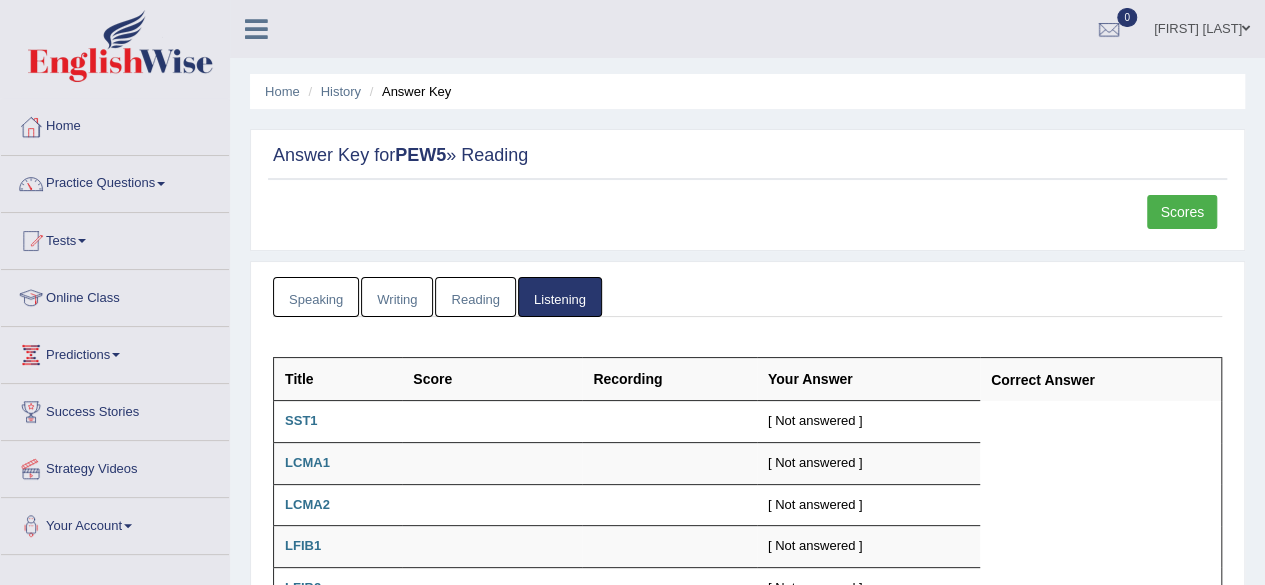 click on "Reading" at bounding box center (475, 297) 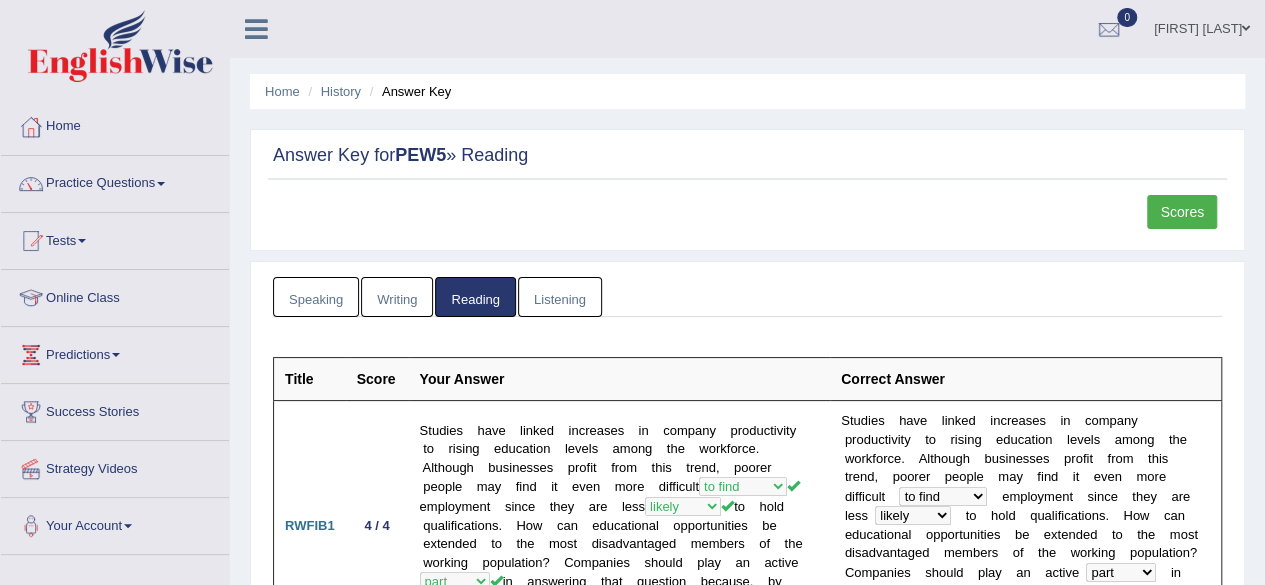 click on "Writing" at bounding box center (397, 297) 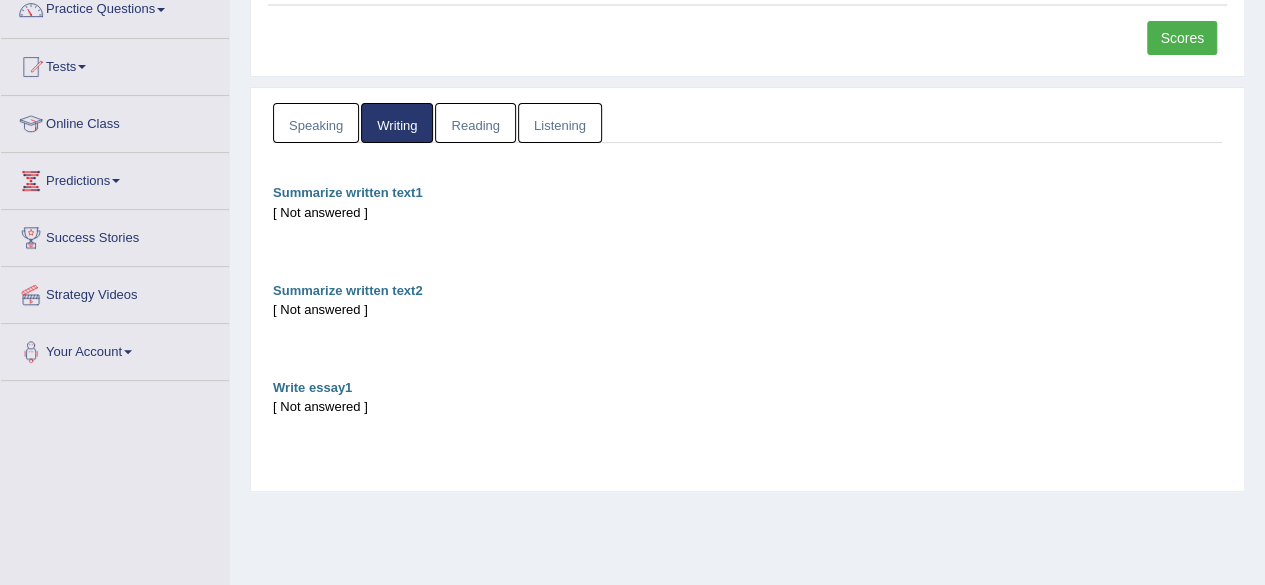 scroll, scrollTop: 210, scrollLeft: 0, axis: vertical 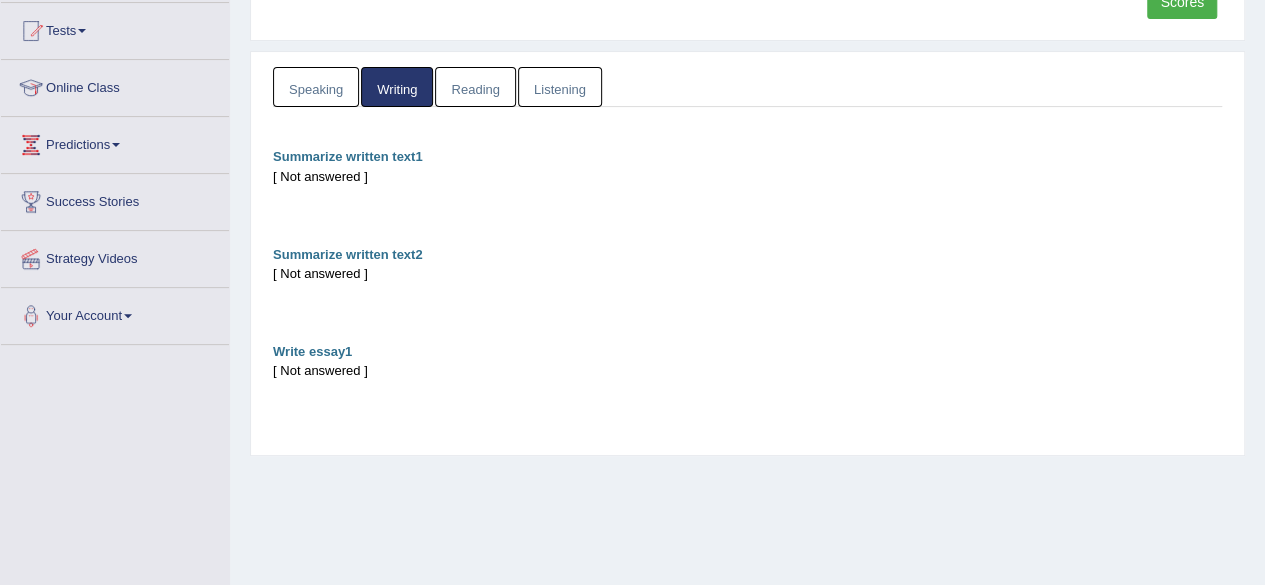click on "Listening" at bounding box center [560, 87] 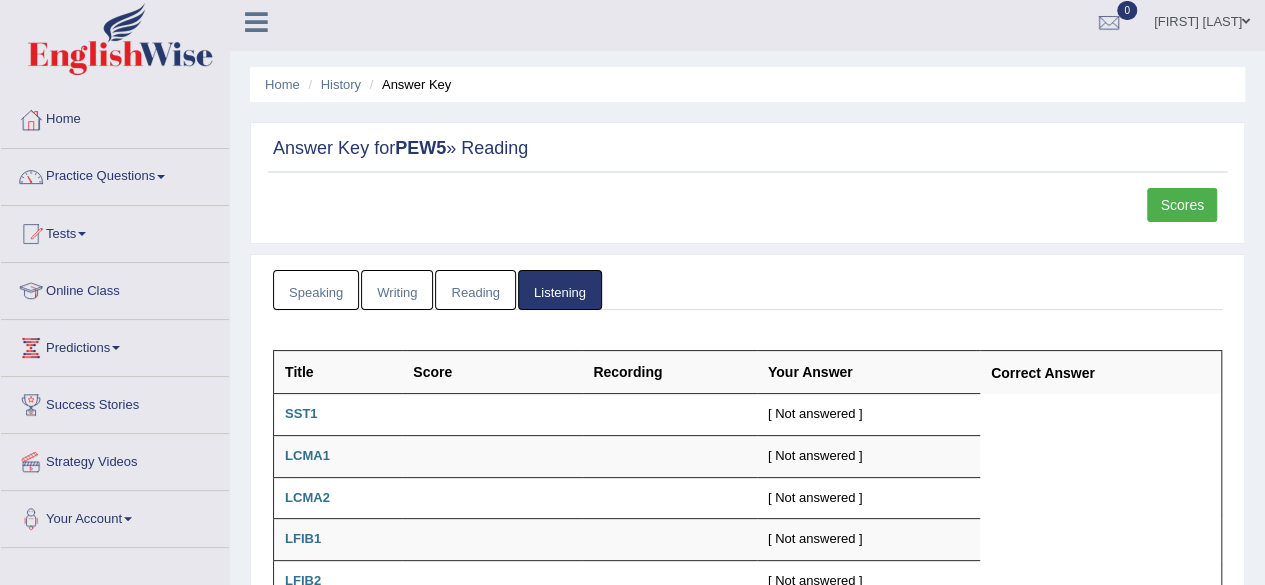 scroll, scrollTop: 5, scrollLeft: 0, axis: vertical 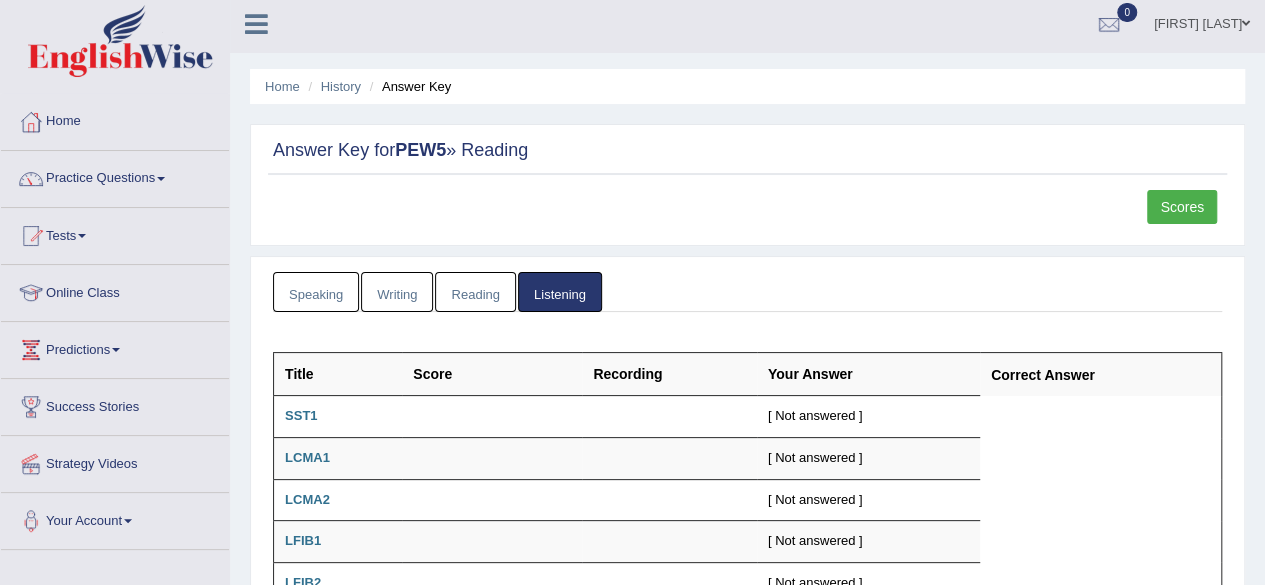 click on "Reading" at bounding box center [475, 292] 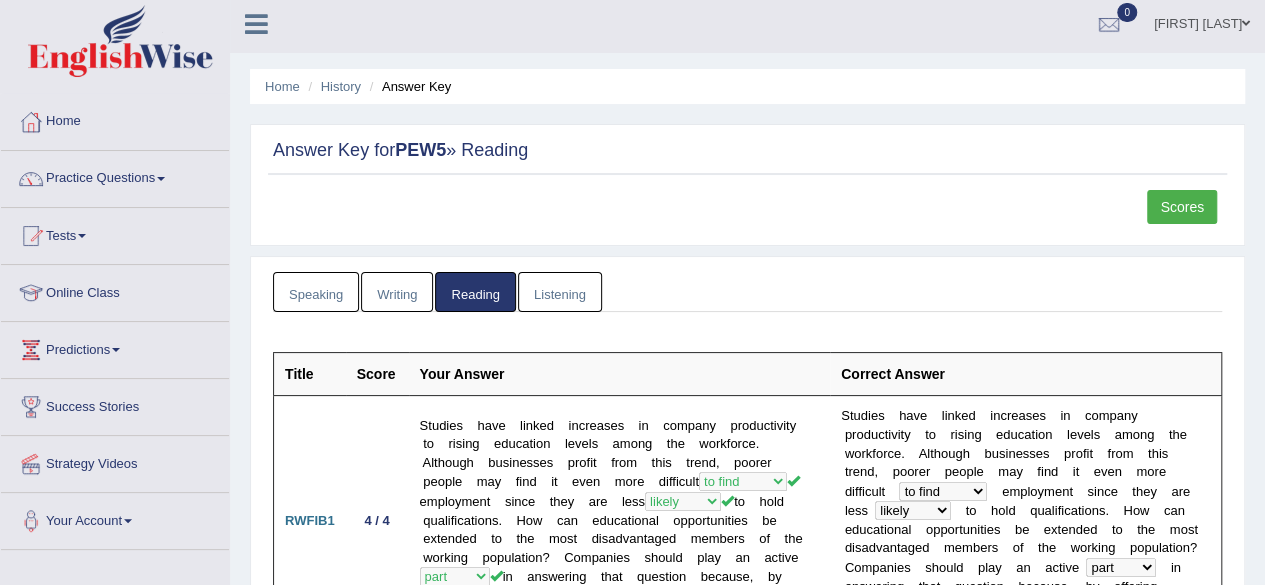 click on "Writing" at bounding box center (397, 292) 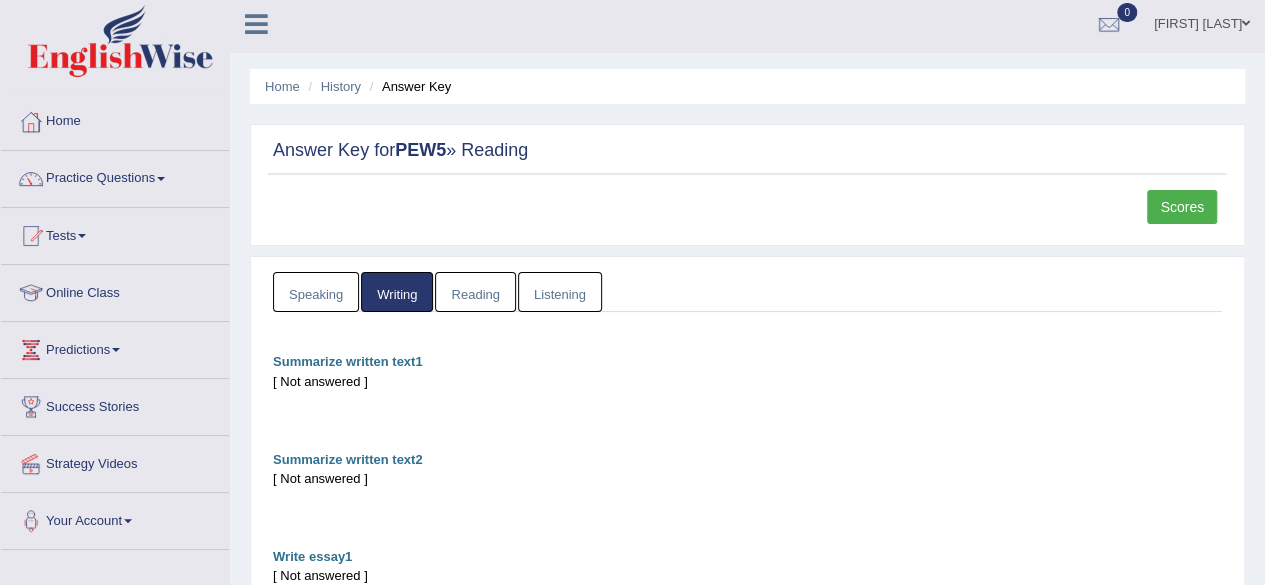 click on "Speaking" at bounding box center (316, 292) 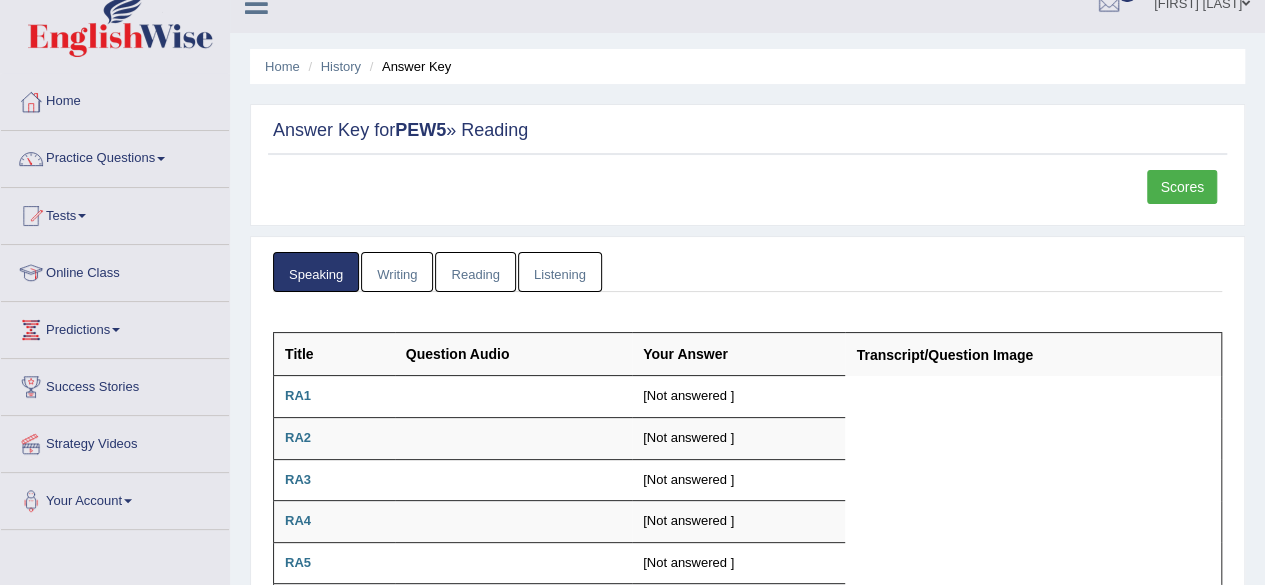 scroll, scrollTop: 0, scrollLeft: 0, axis: both 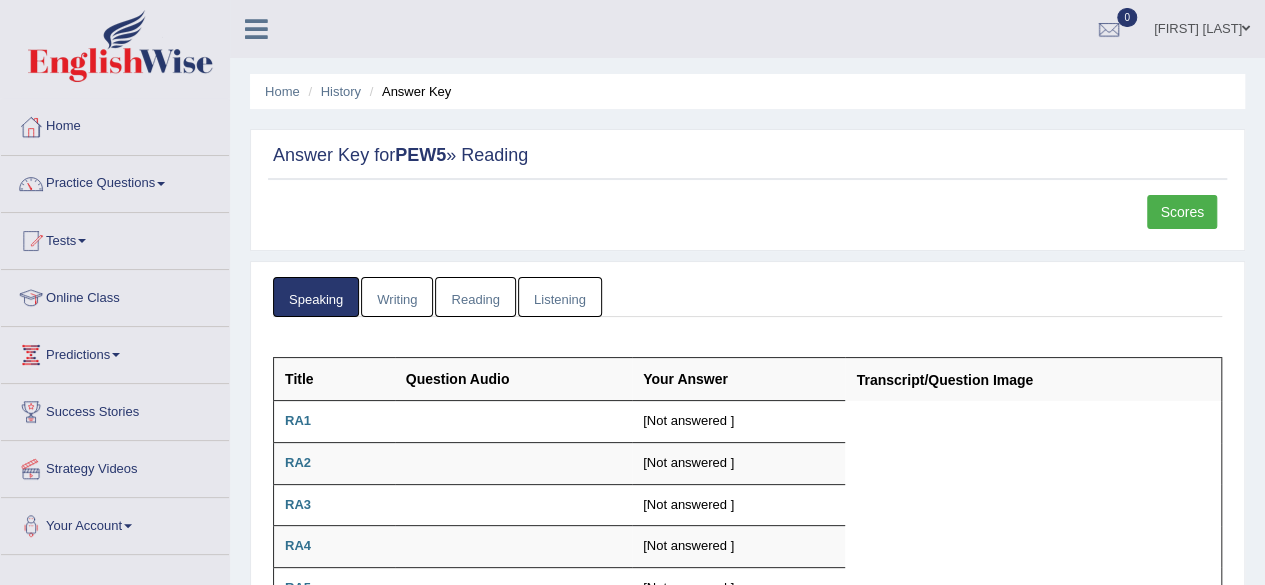 click on "Scores" at bounding box center (1182, 212) 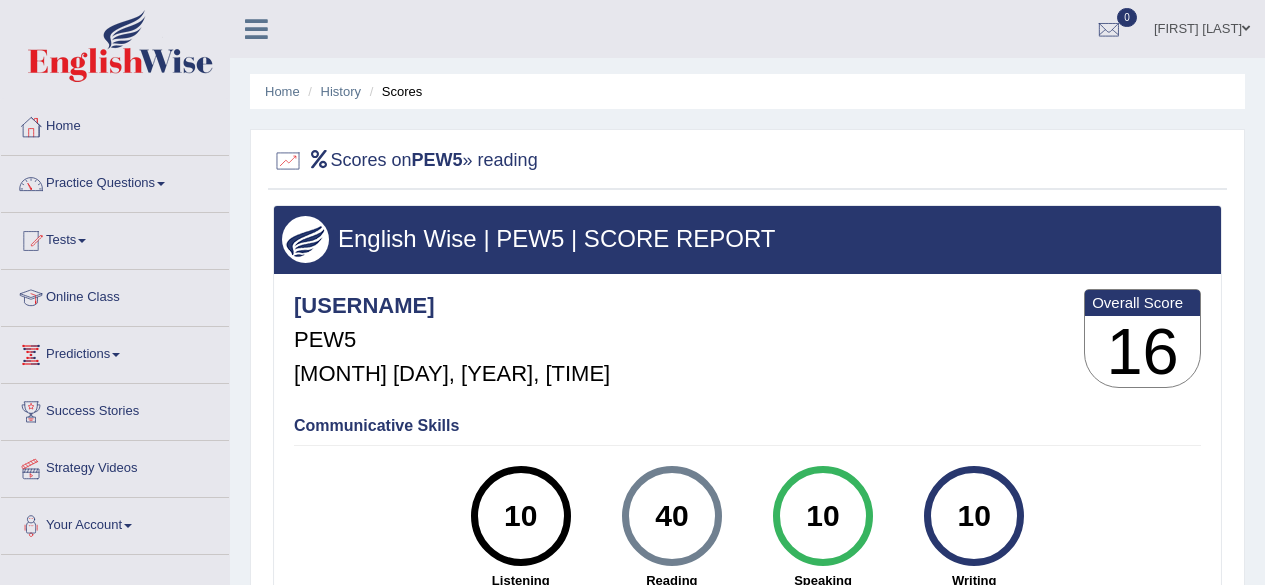 scroll, scrollTop: 0, scrollLeft: 0, axis: both 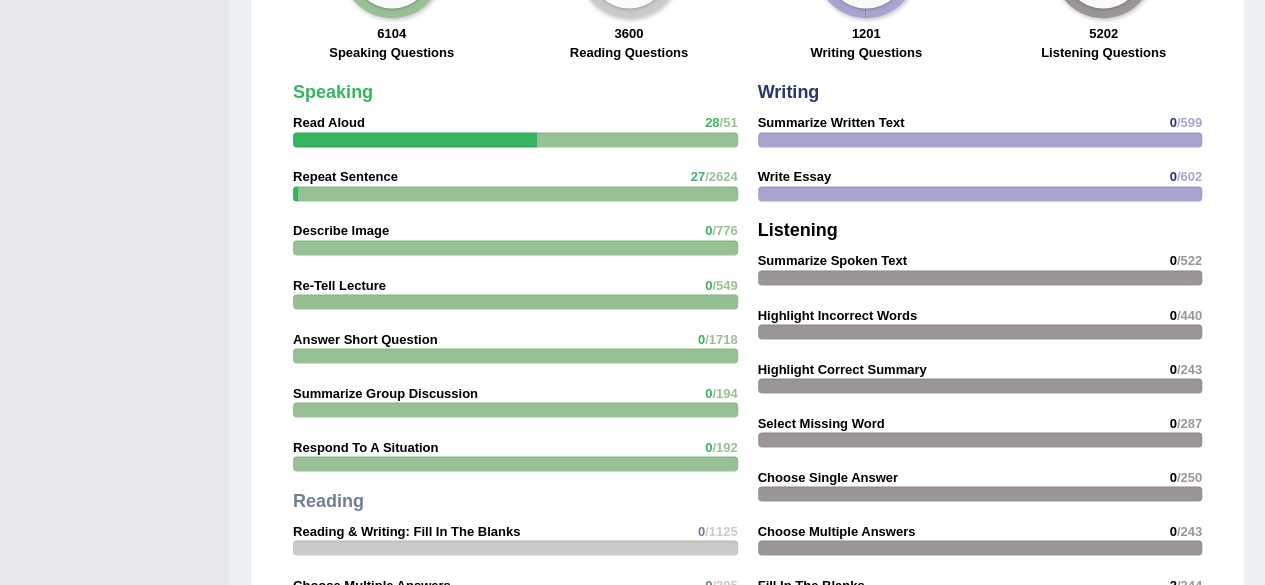 click on "Repeat Sentence" at bounding box center [345, 176] 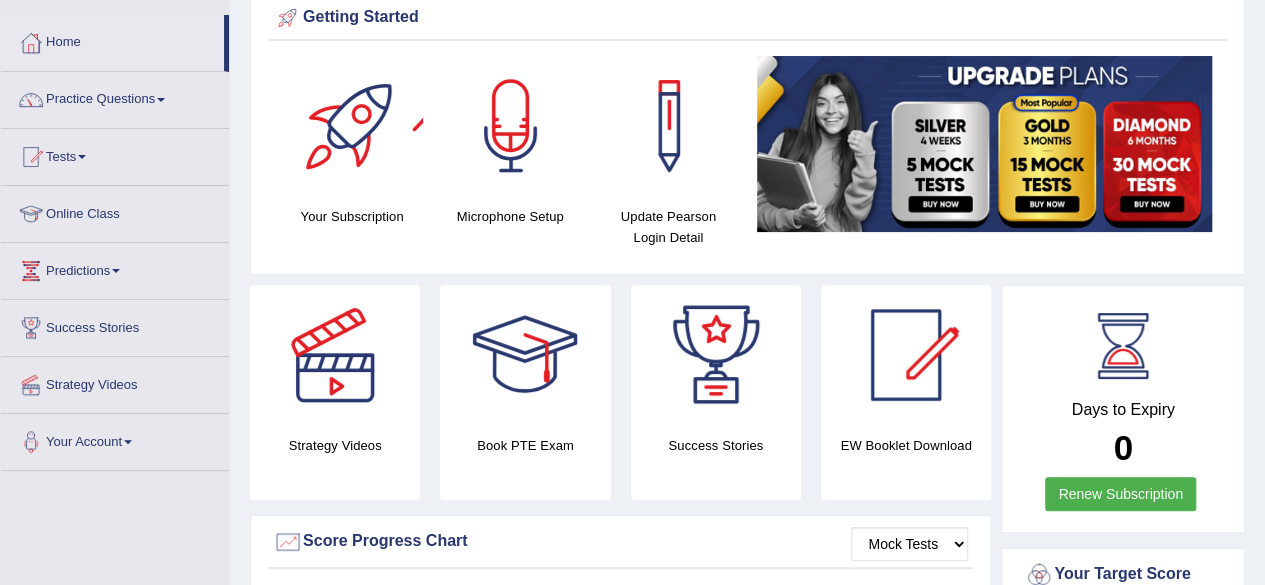 scroll, scrollTop: 82, scrollLeft: 0, axis: vertical 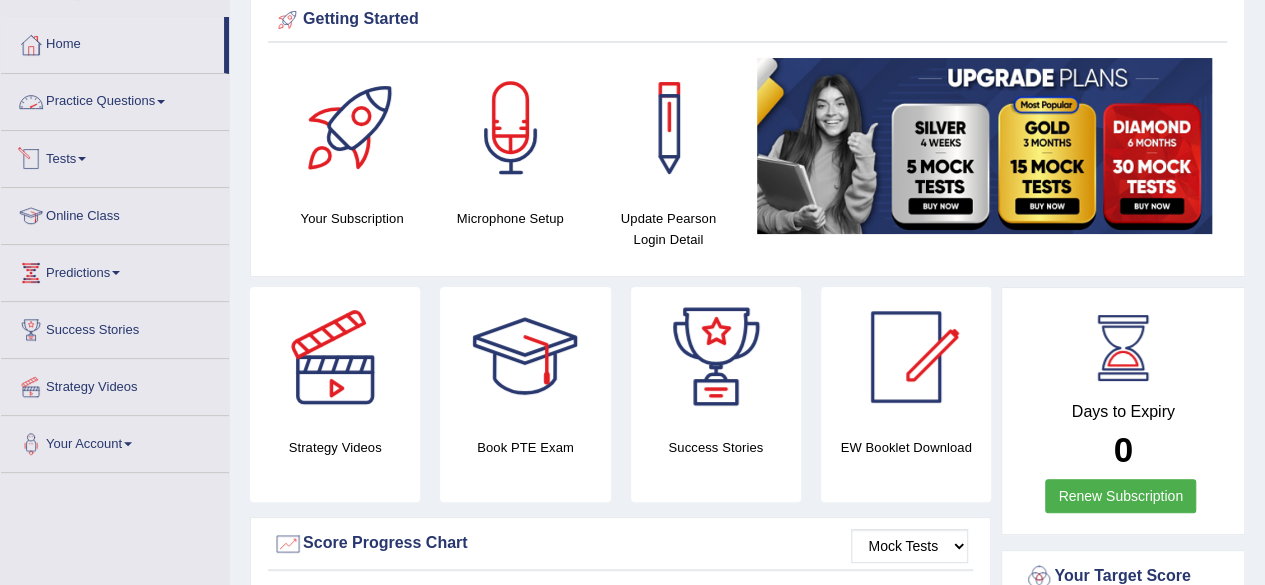 click on "Practice Questions" at bounding box center (115, 99) 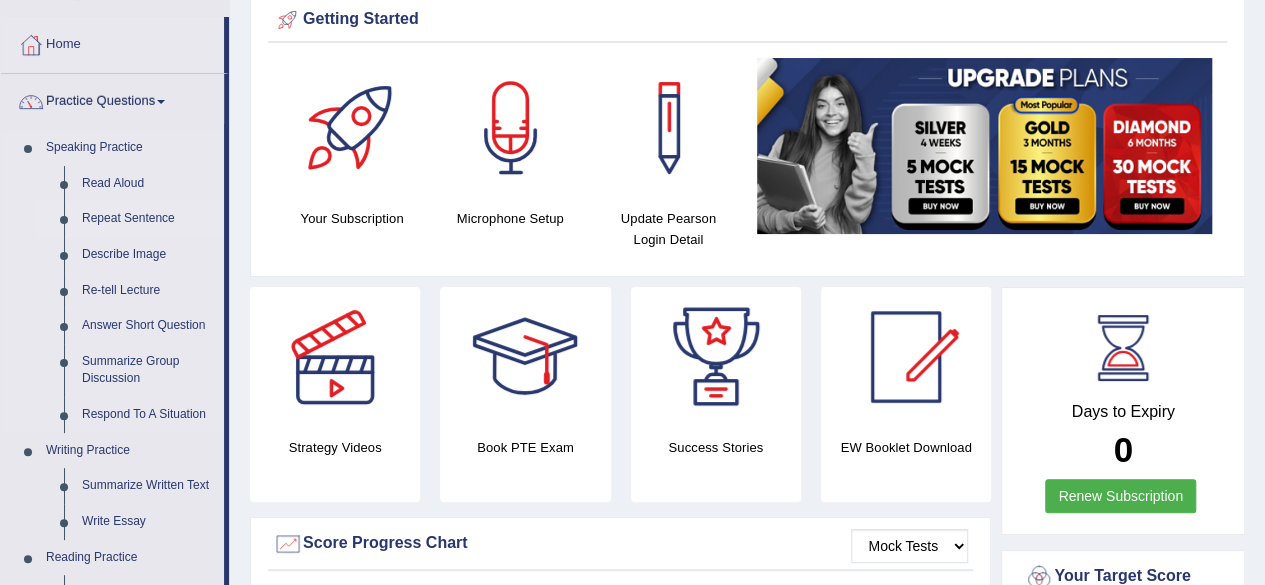 click on "Repeat Sentence" at bounding box center (148, 219) 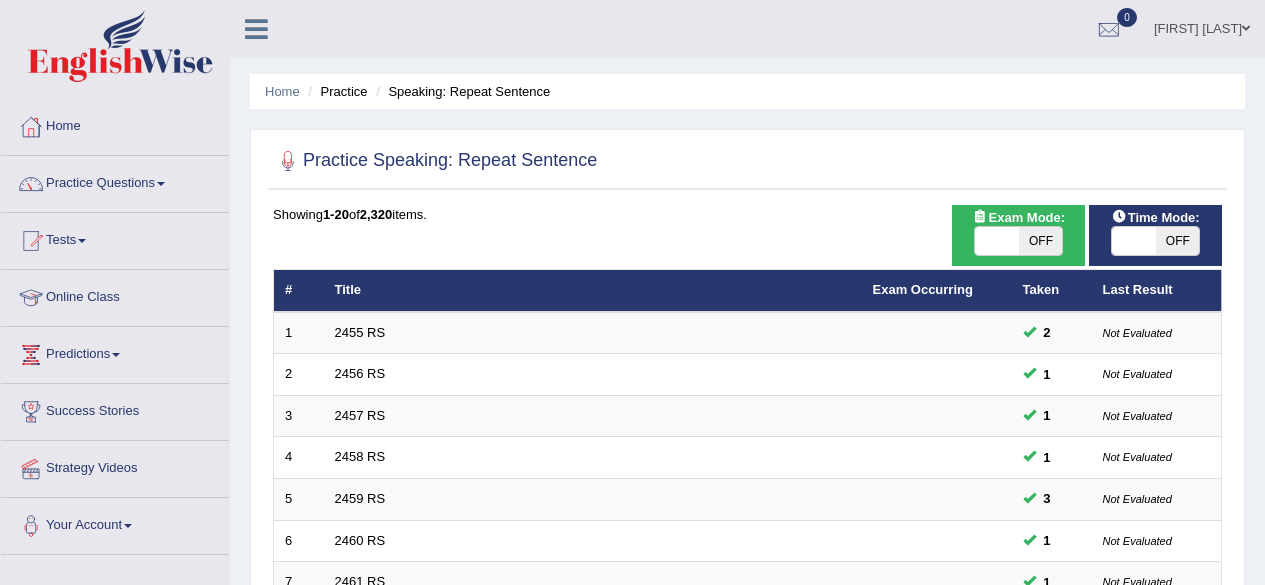 scroll, scrollTop: 0, scrollLeft: 0, axis: both 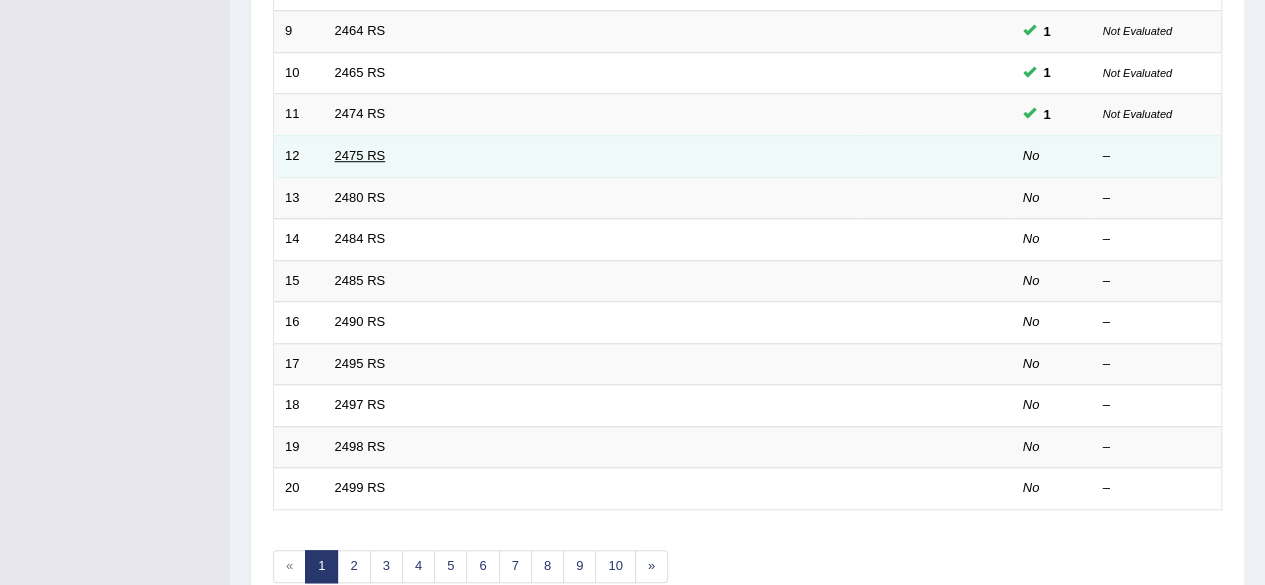 click on "2475 RS" at bounding box center [360, 155] 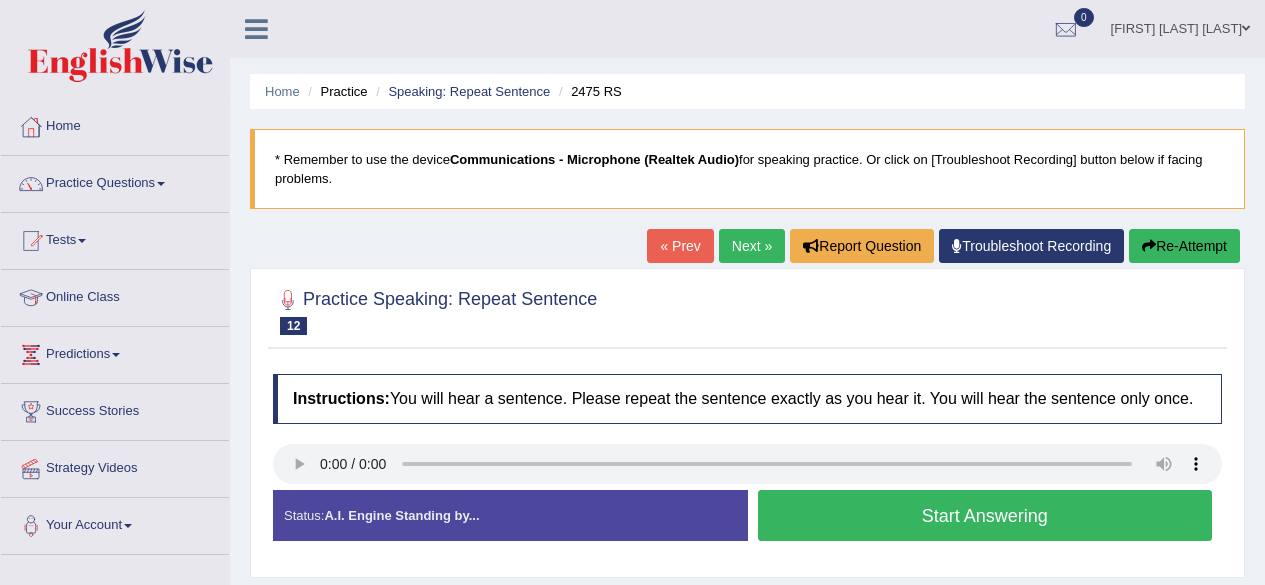 scroll, scrollTop: 0, scrollLeft: 0, axis: both 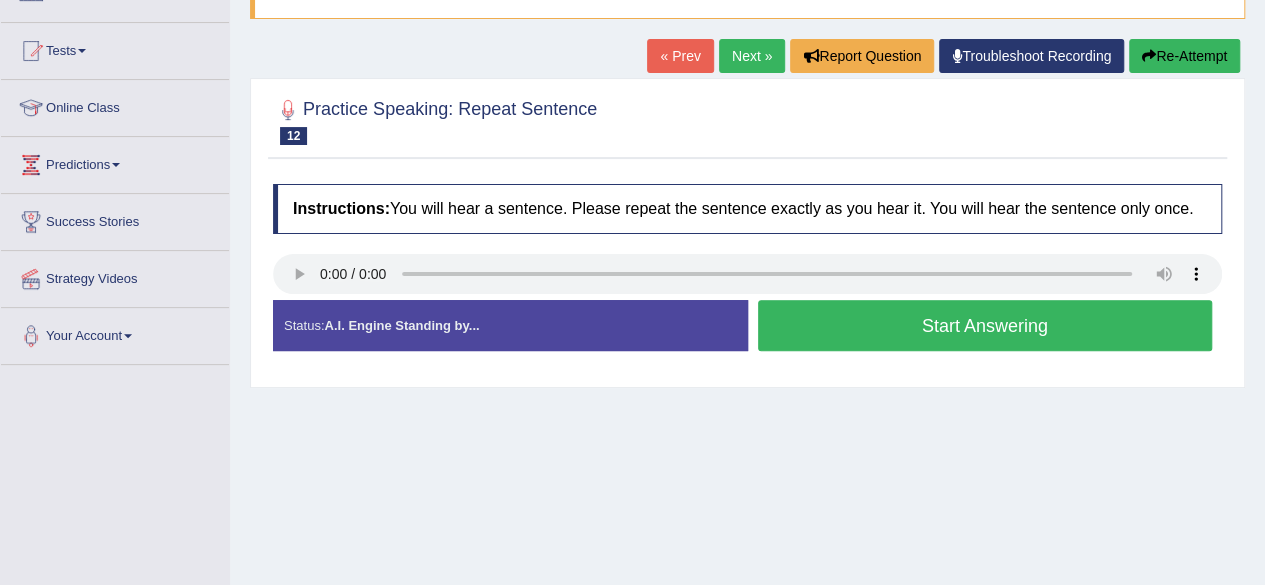 click on "Start Answering" at bounding box center [985, 325] 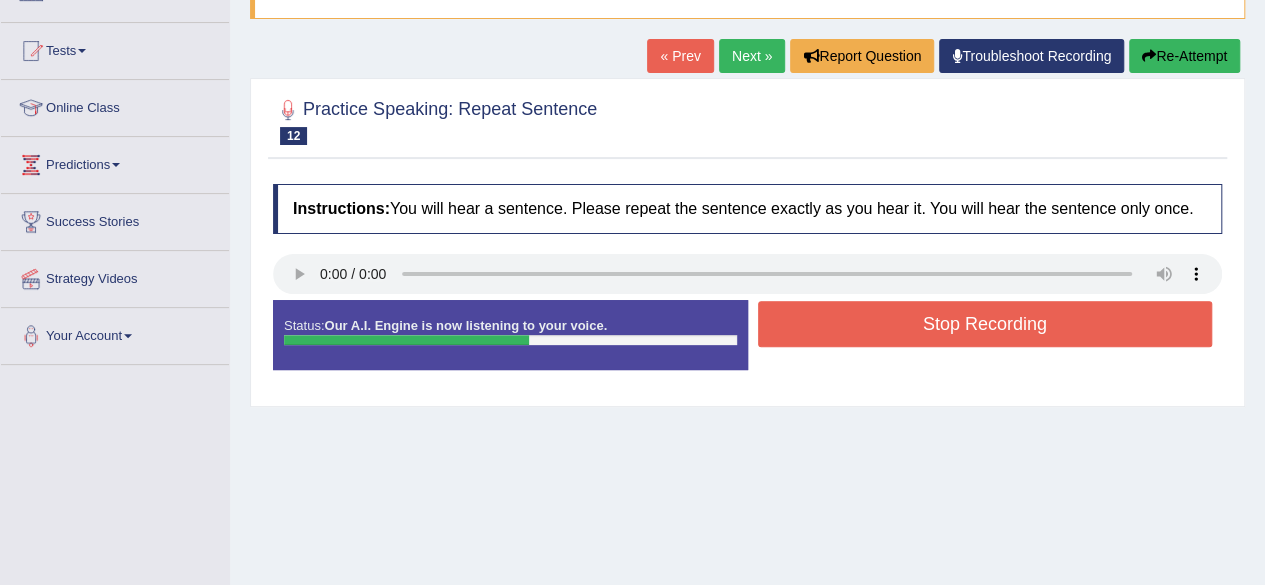 click on "Stop Recording" at bounding box center (985, 324) 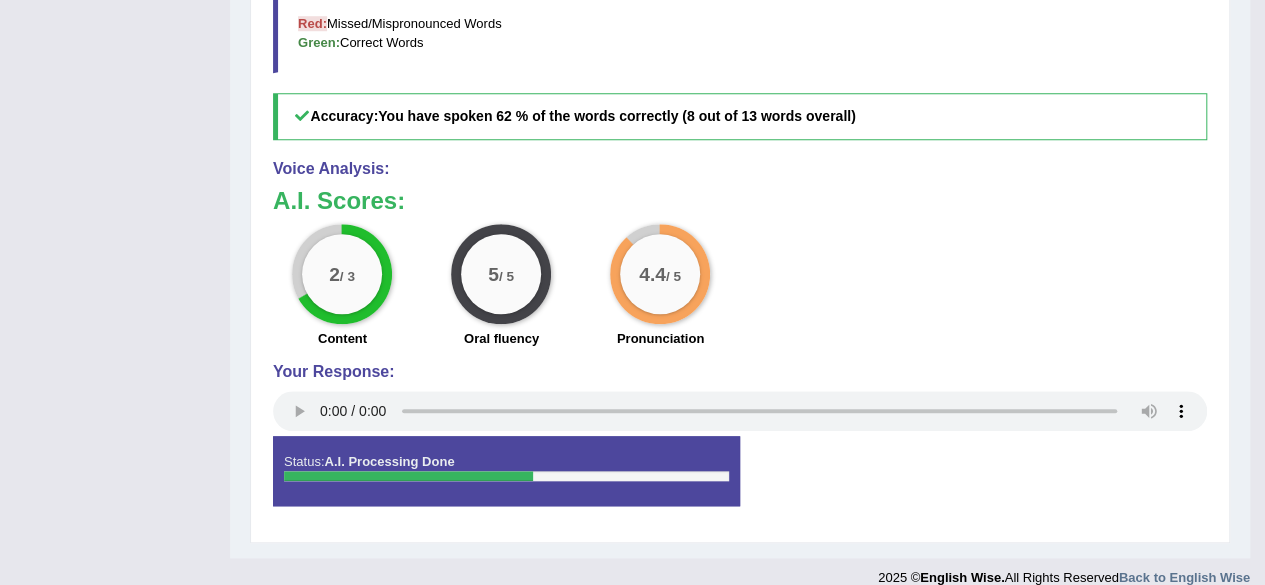 scroll, scrollTop: 797, scrollLeft: 0, axis: vertical 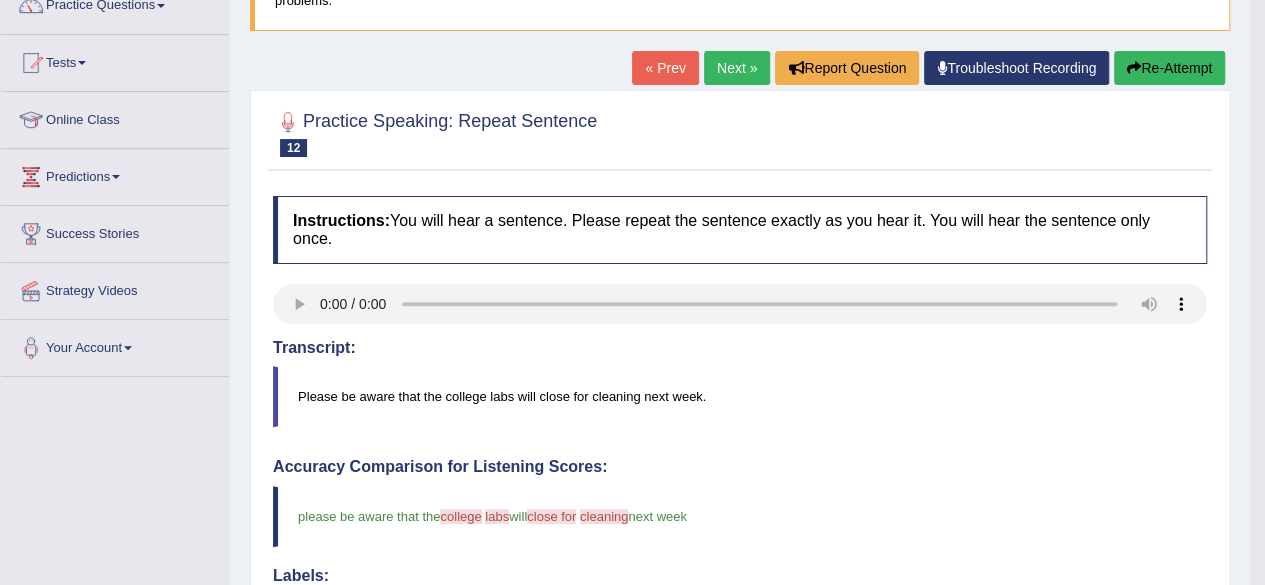 click on "Next »" at bounding box center [737, 68] 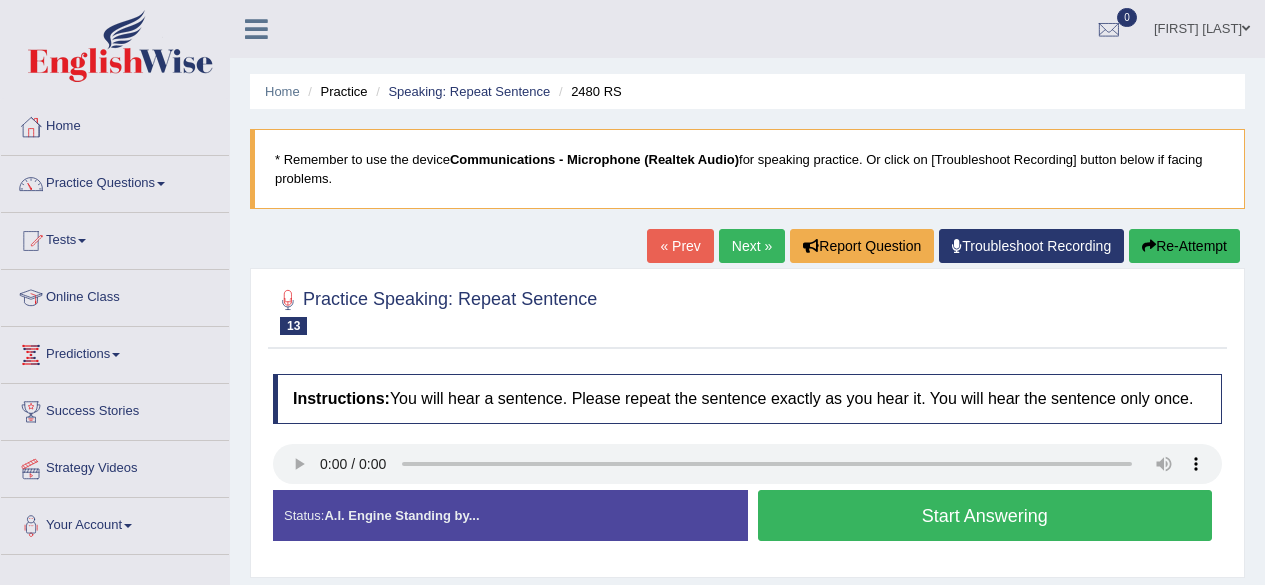 scroll, scrollTop: 171, scrollLeft: 0, axis: vertical 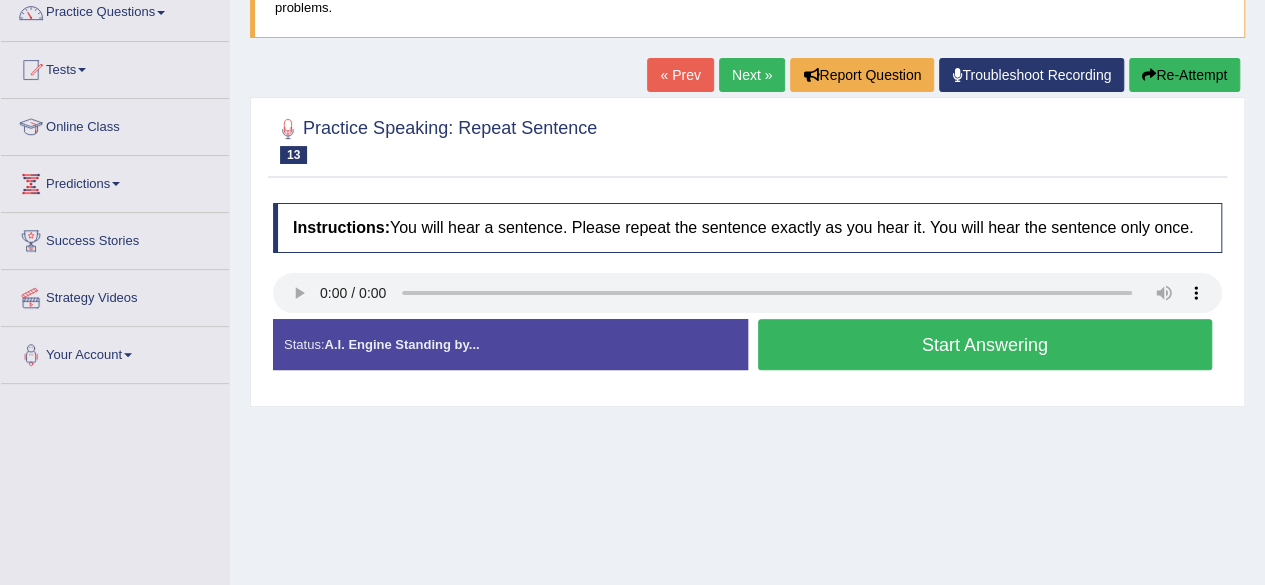 click on "Start Answering" at bounding box center (985, 344) 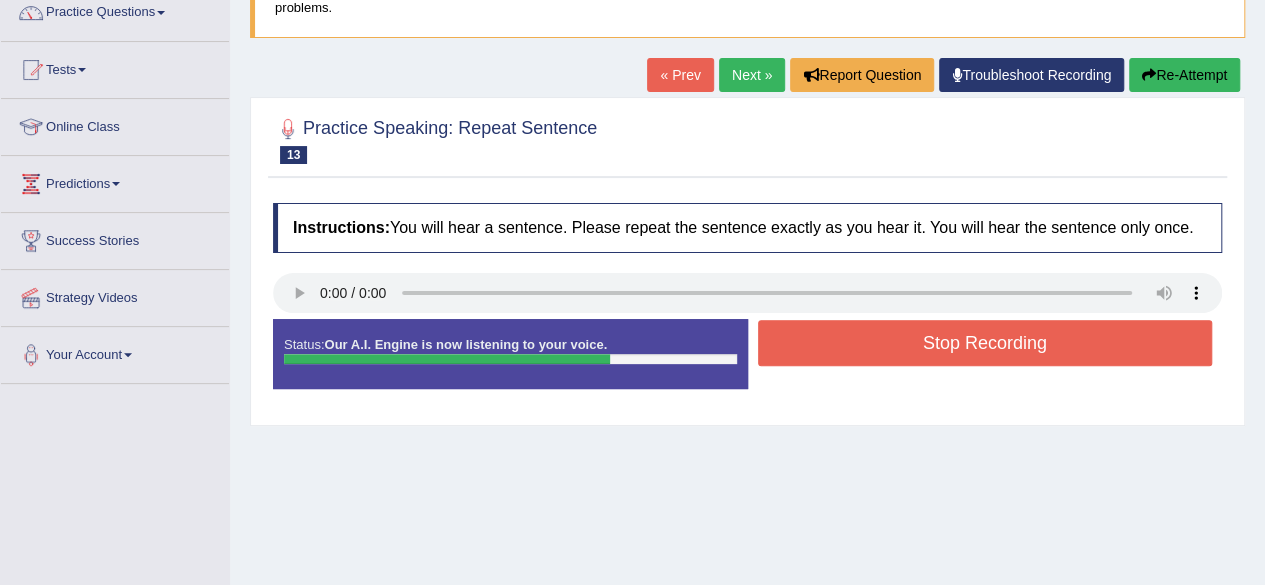click on "Stop Recording" at bounding box center [985, 343] 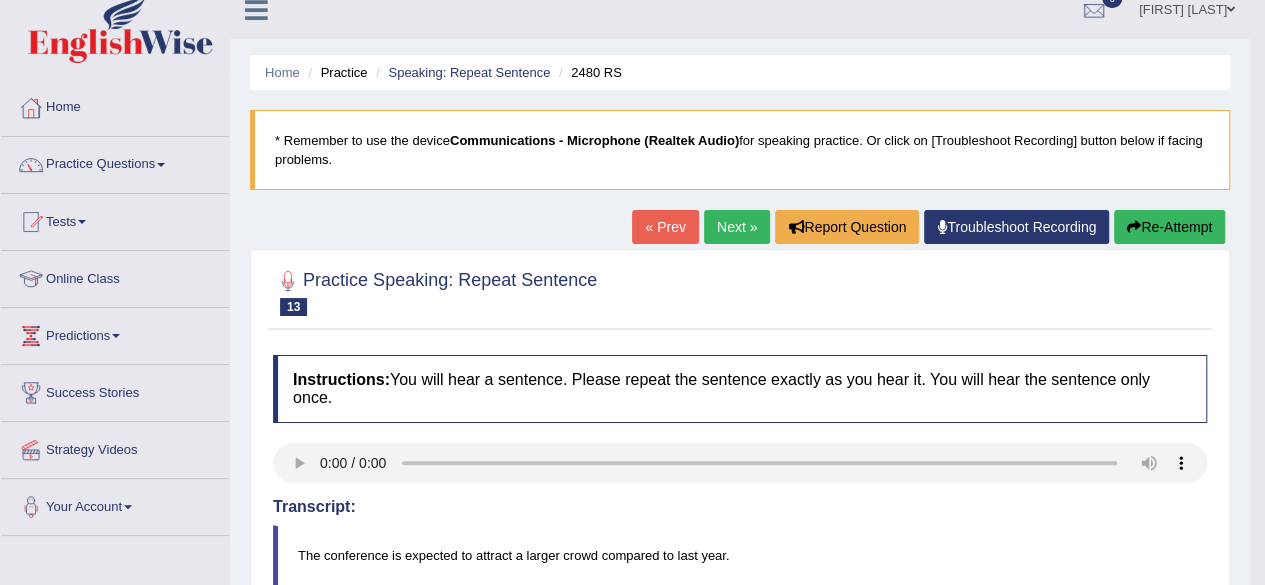 scroll, scrollTop: 18, scrollLeft: 0, axis: vertical 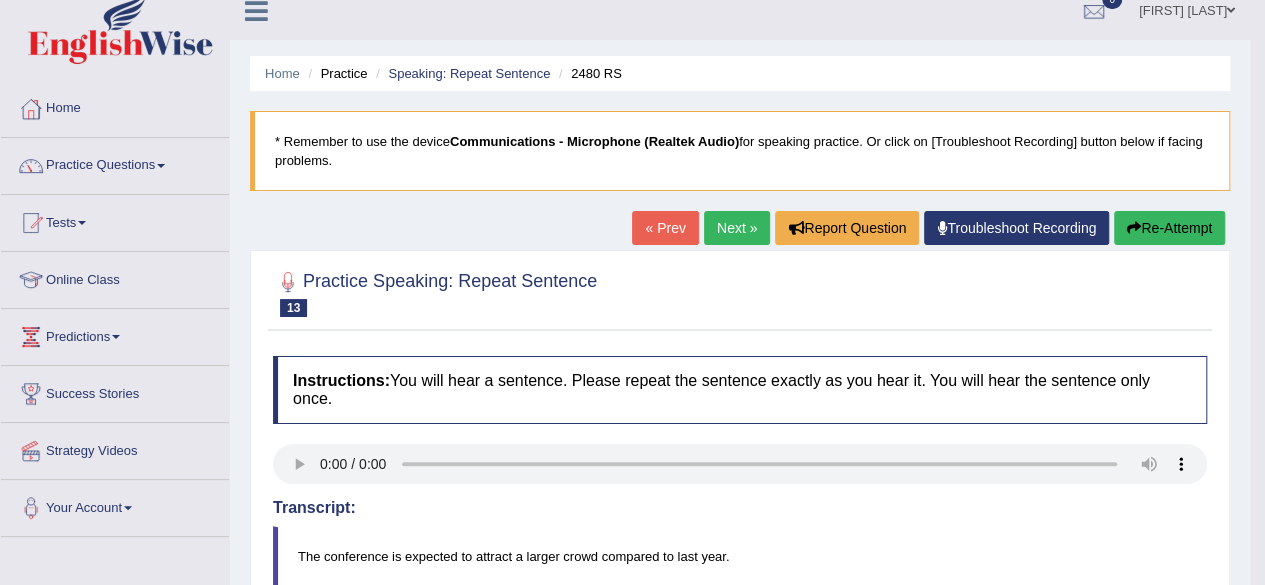 click on "Re-Attempt" at bounding box center [1169, 228] 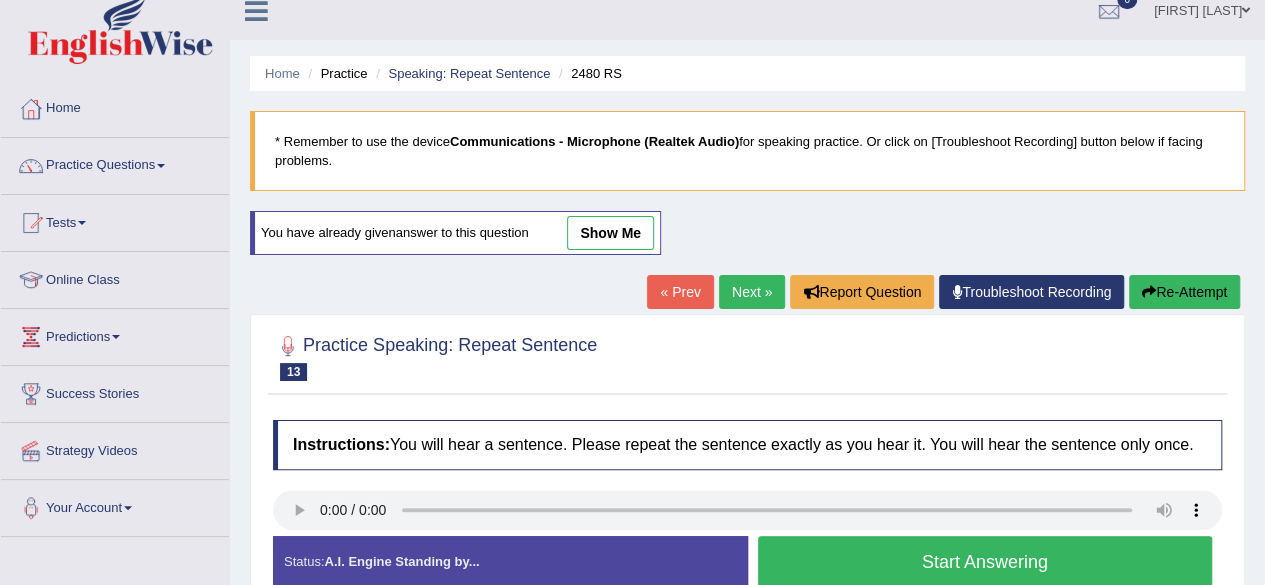 scroll, scrollTop: 0, scrollLeft: 0, axis: both 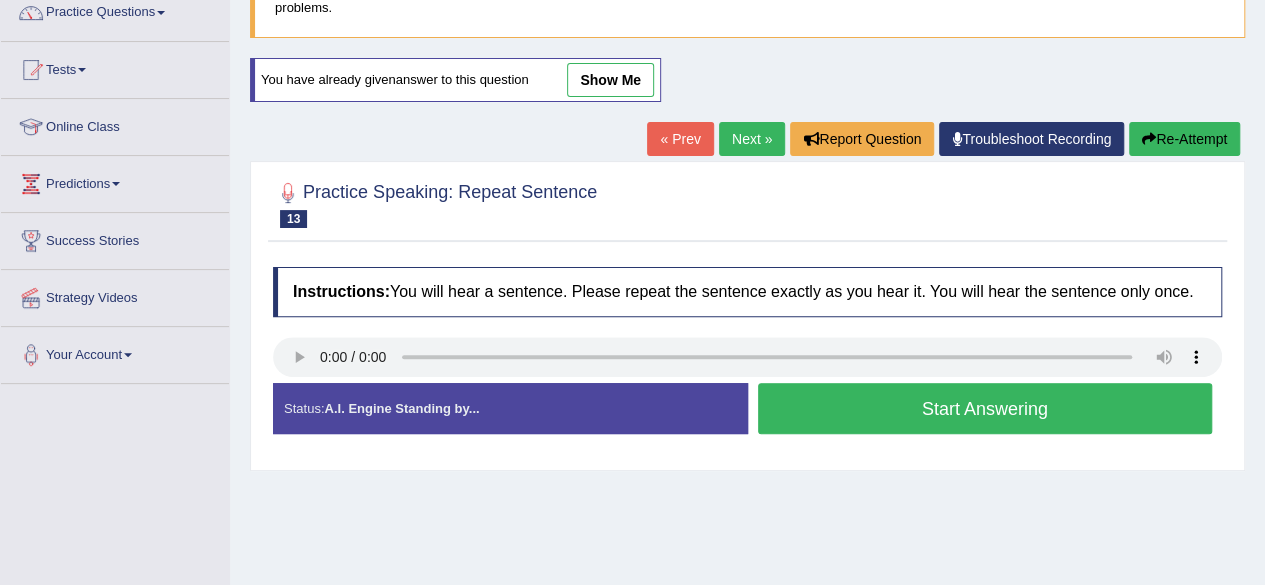 click on "Start Answering" at bounding box center [985, 408] 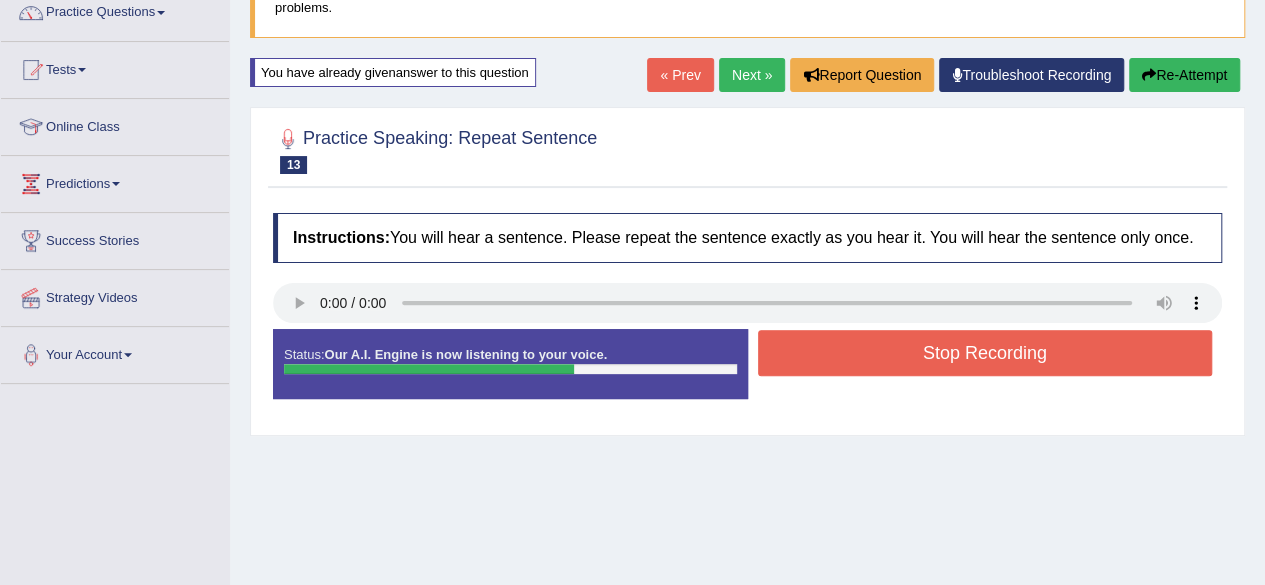 click on "Stop Recording" at bounding box center [985, 353] 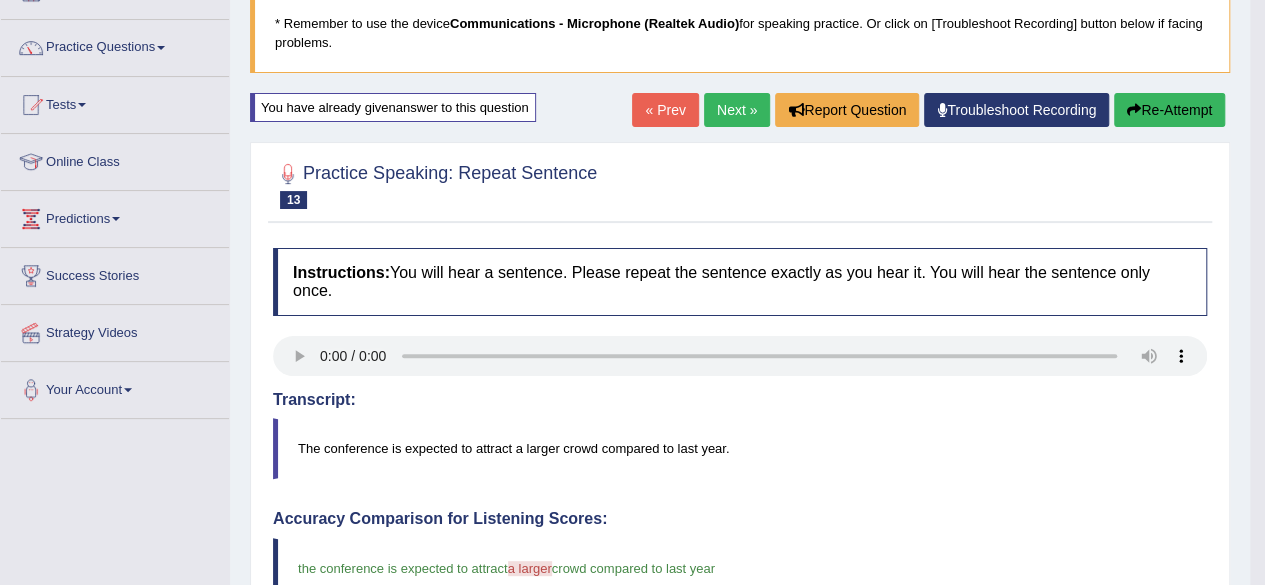 scroll, scrollTop: 124, scrollLeft: 0, axis: vertical 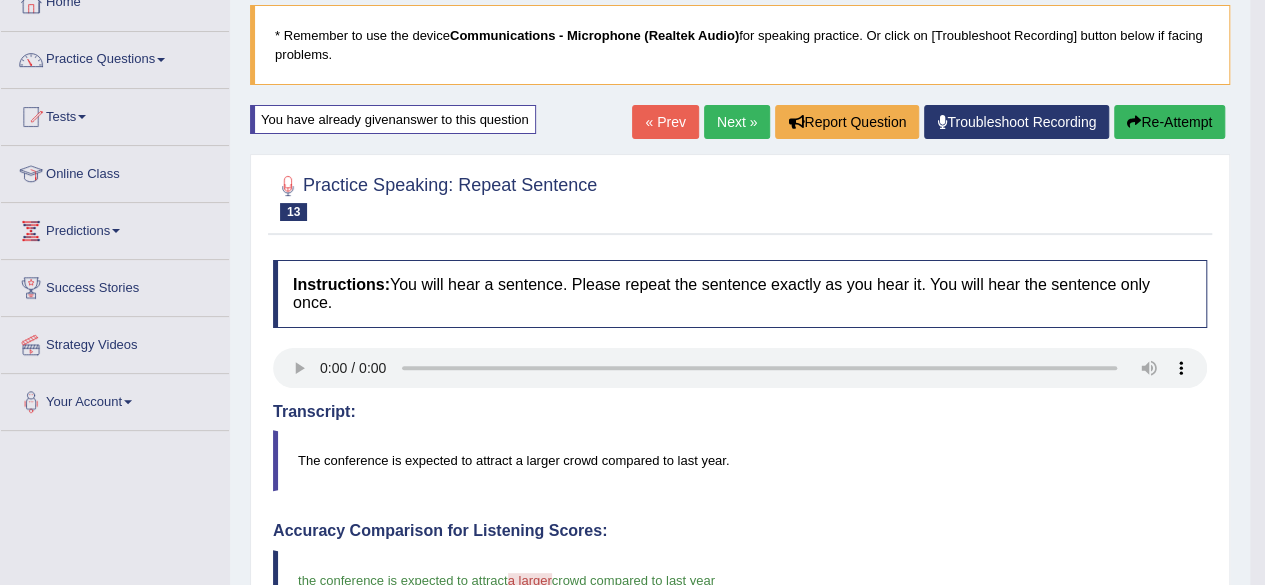 click on "Re-Attempt" at bounding box center (1169, 122) 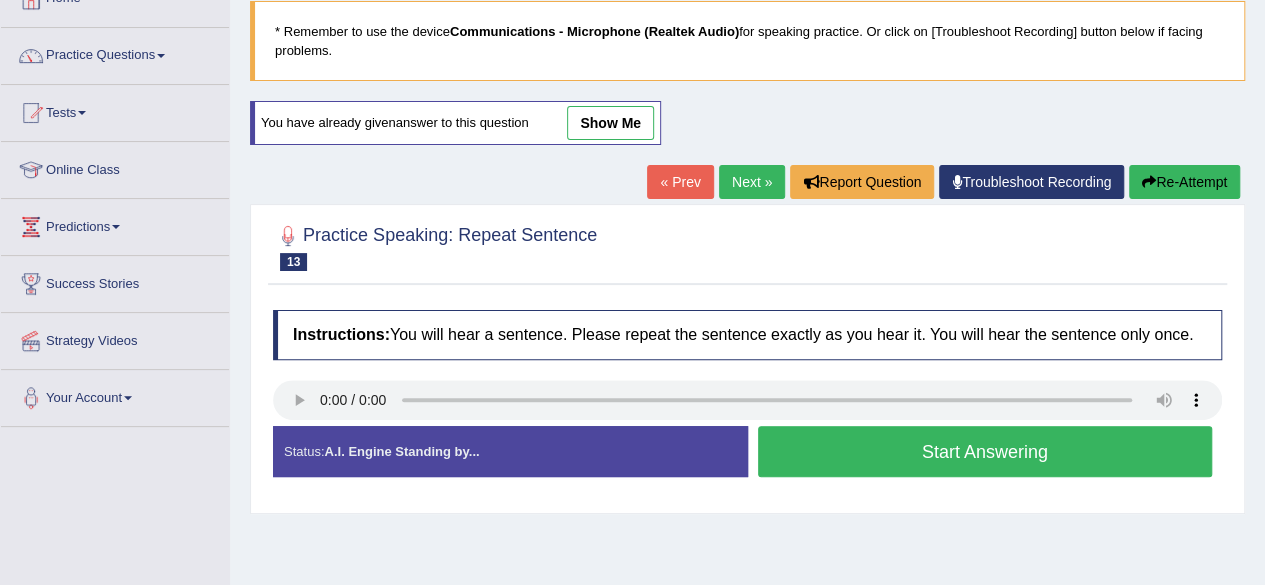 scroll, scrollTop: 124, scrollLeft: 0, axis: vertical 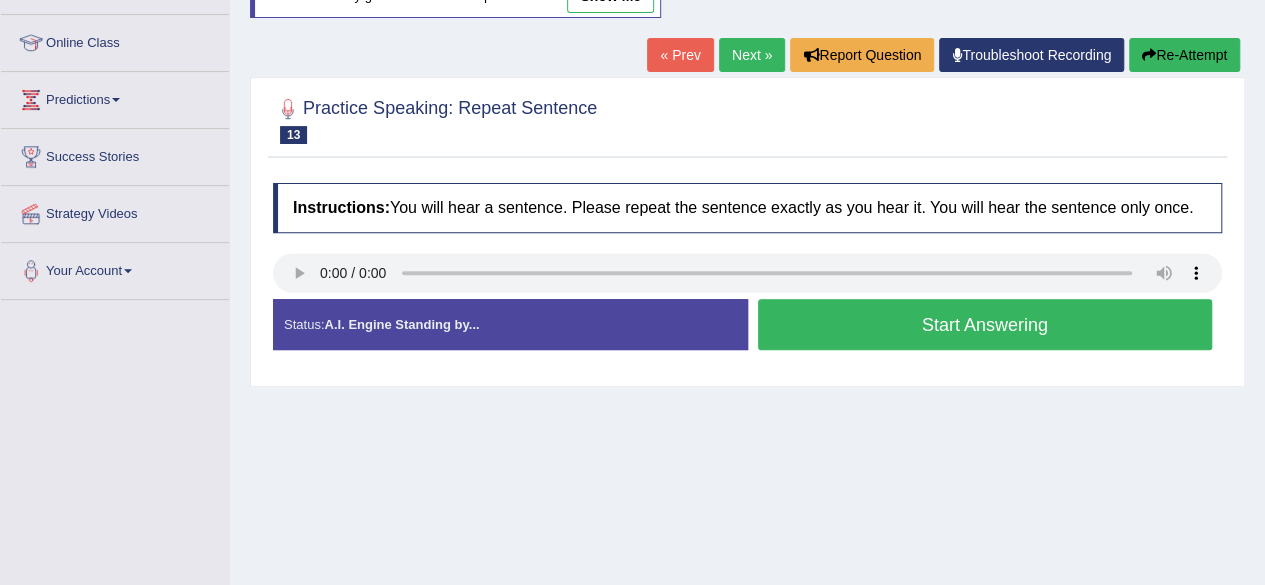 click on "Start Answering" at bounding box center [985, 324] 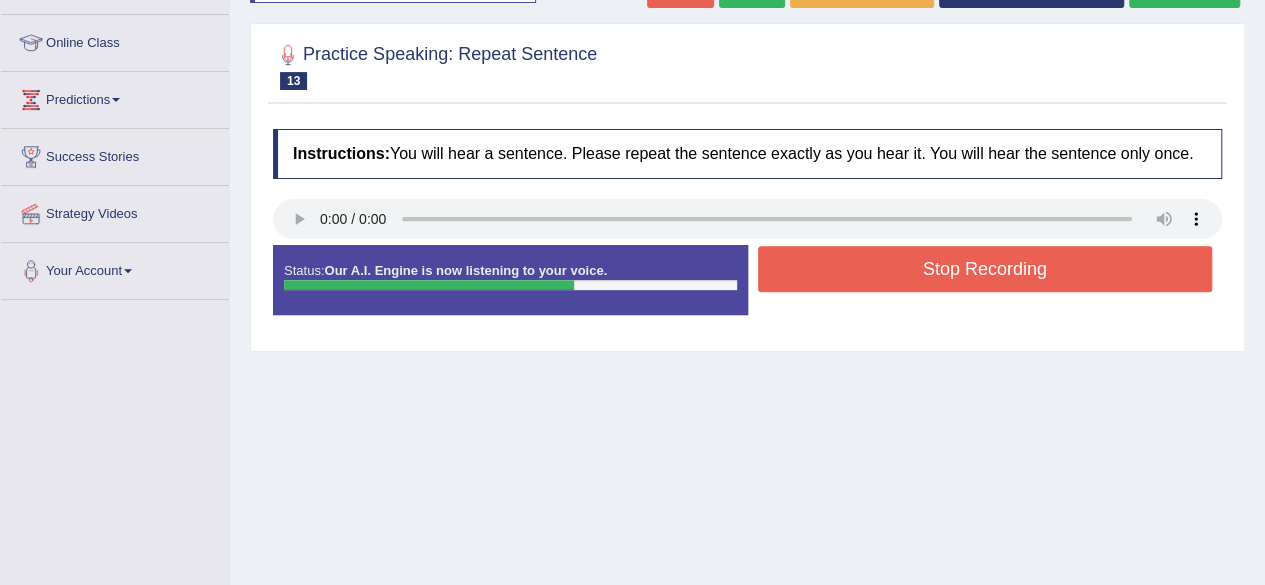 click on "Stop Recording" at bounding box center [985, 269] 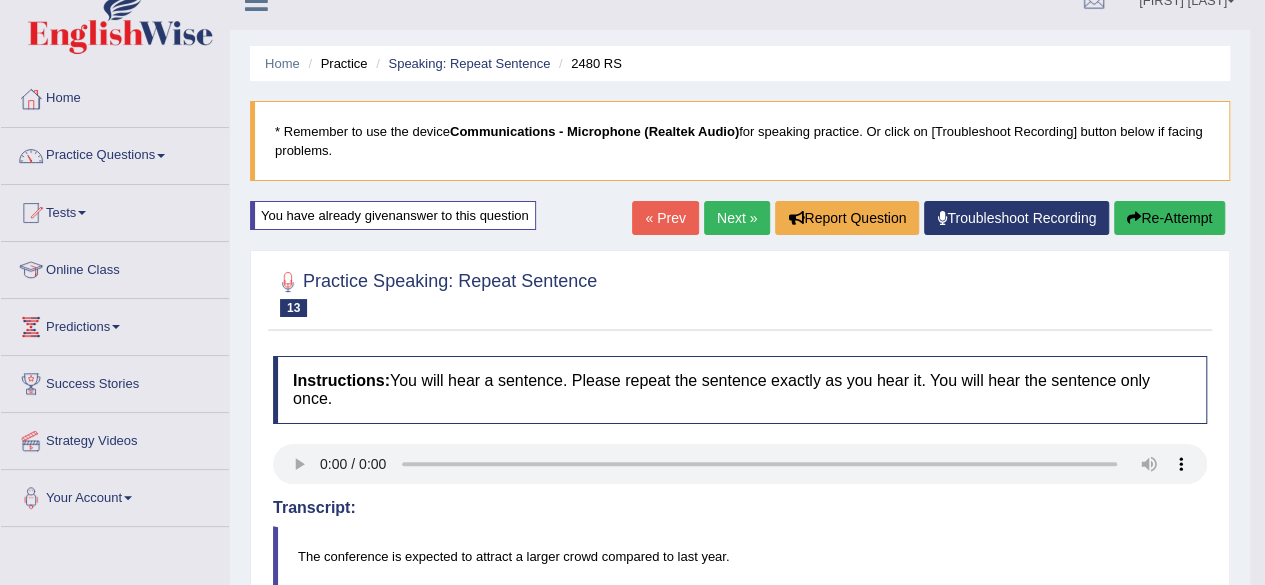 scroll, scrollTop: 0, scrollLeft: 0, axis: both 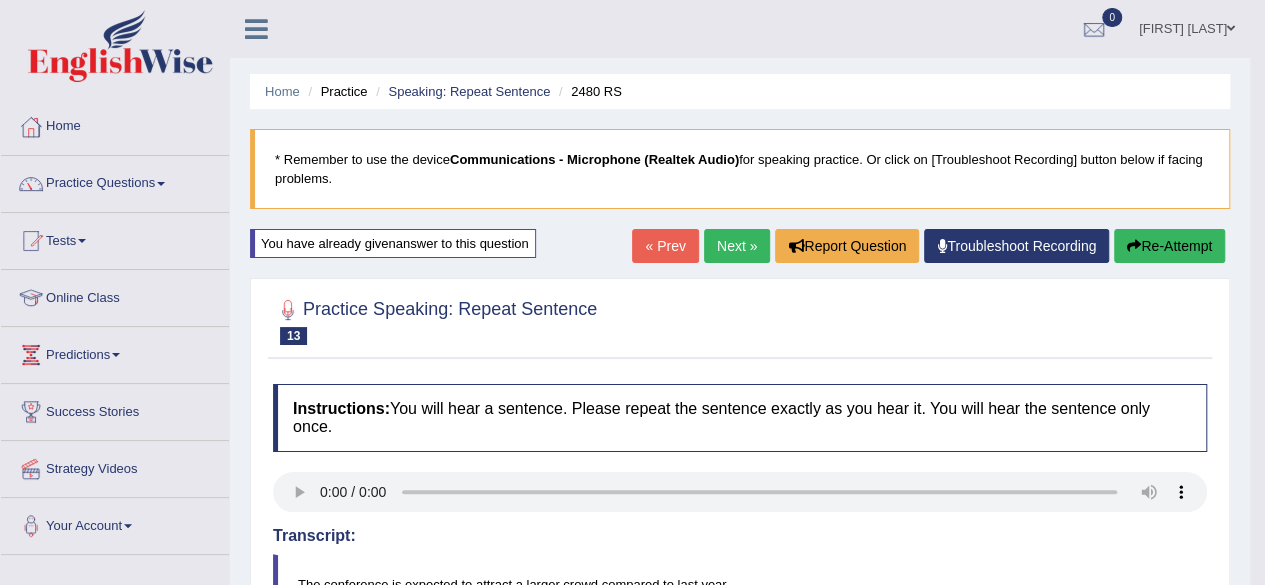 click on "Next »" at bounding box center (737, 246) 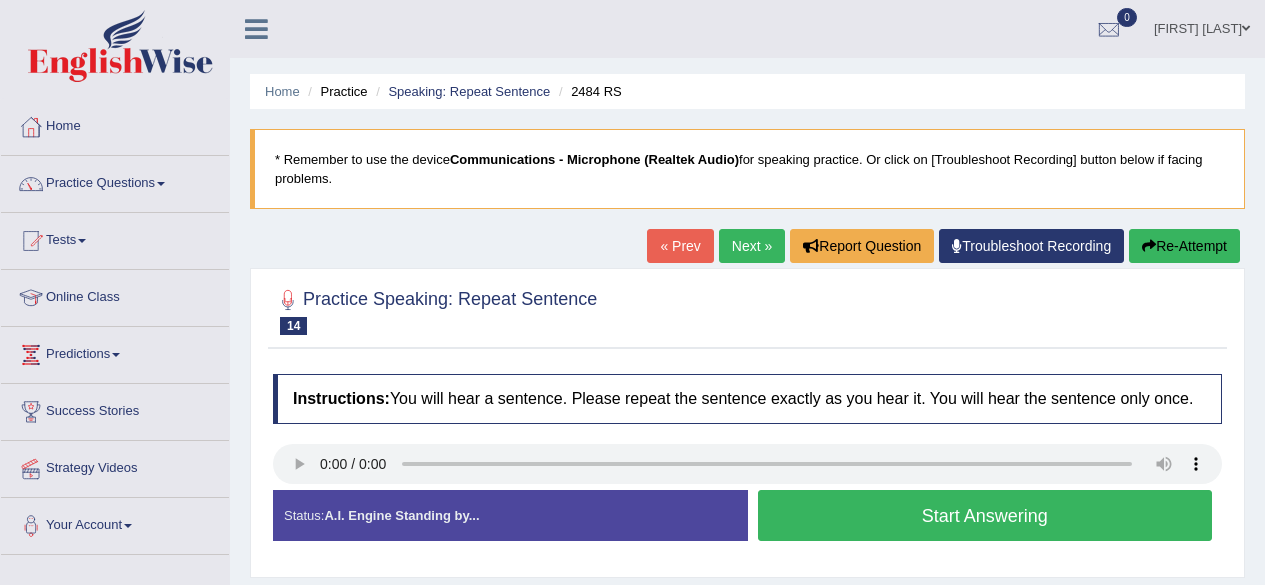 scroll, scrollTop: 0, scrollLeft: 0, axis: both 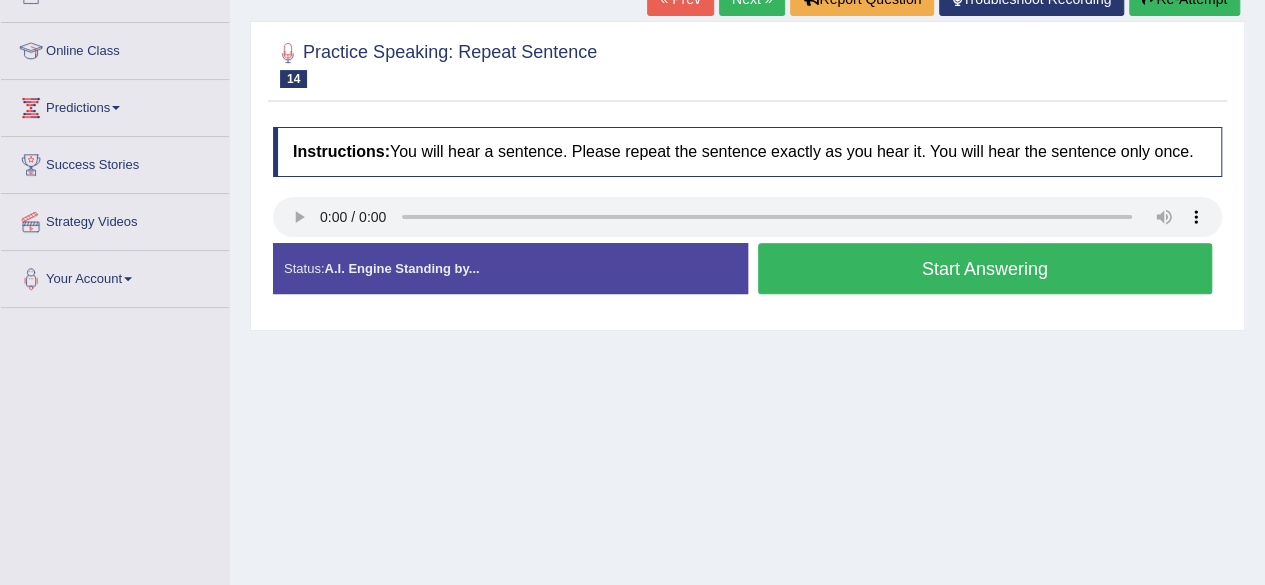 click on "Start Answering" at bounding box center [985, 268] 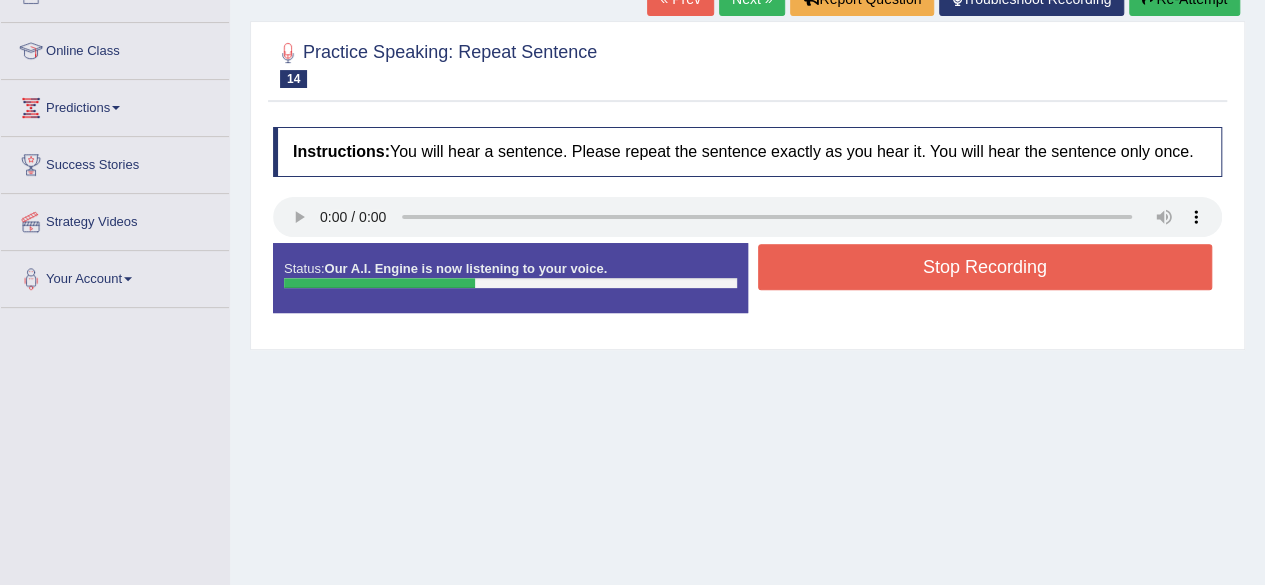 click on "Stop Recording" at bounding box center [985, 267] 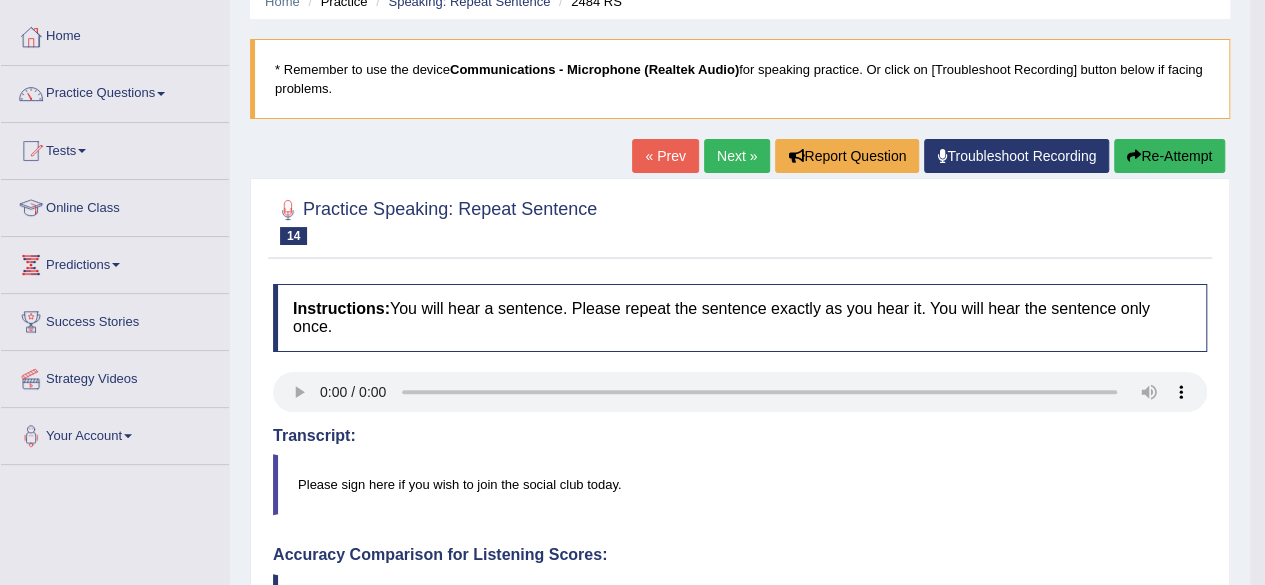 scroll, scrollTop: 0, scrollLeft: 0, axis: both 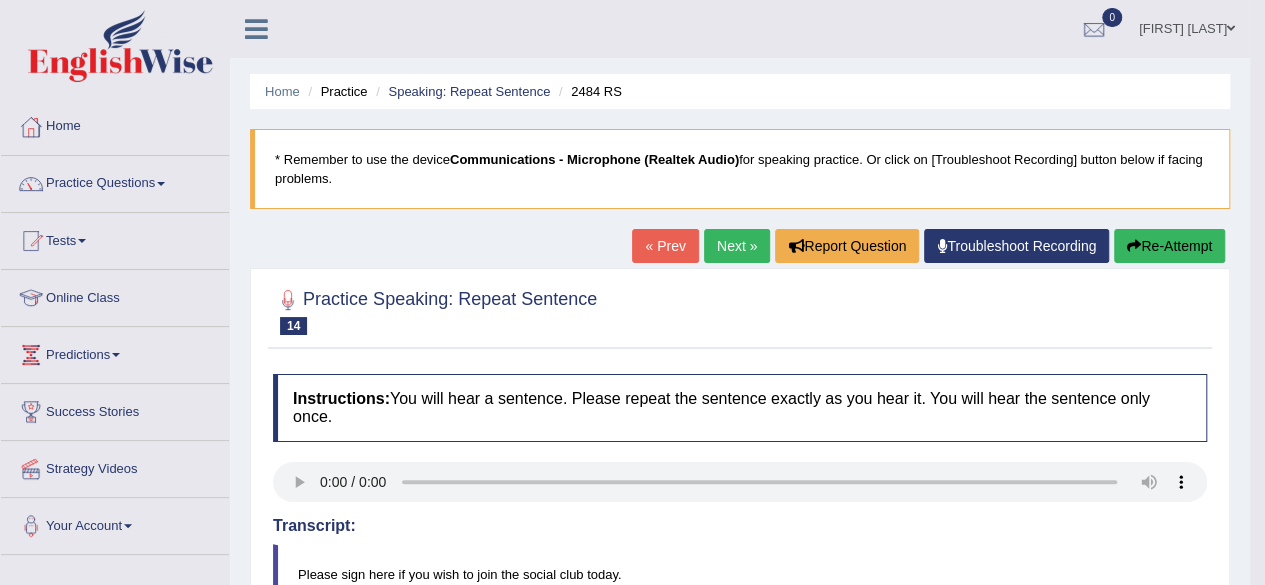 click on "Next »" at bounding box center (737, 246) 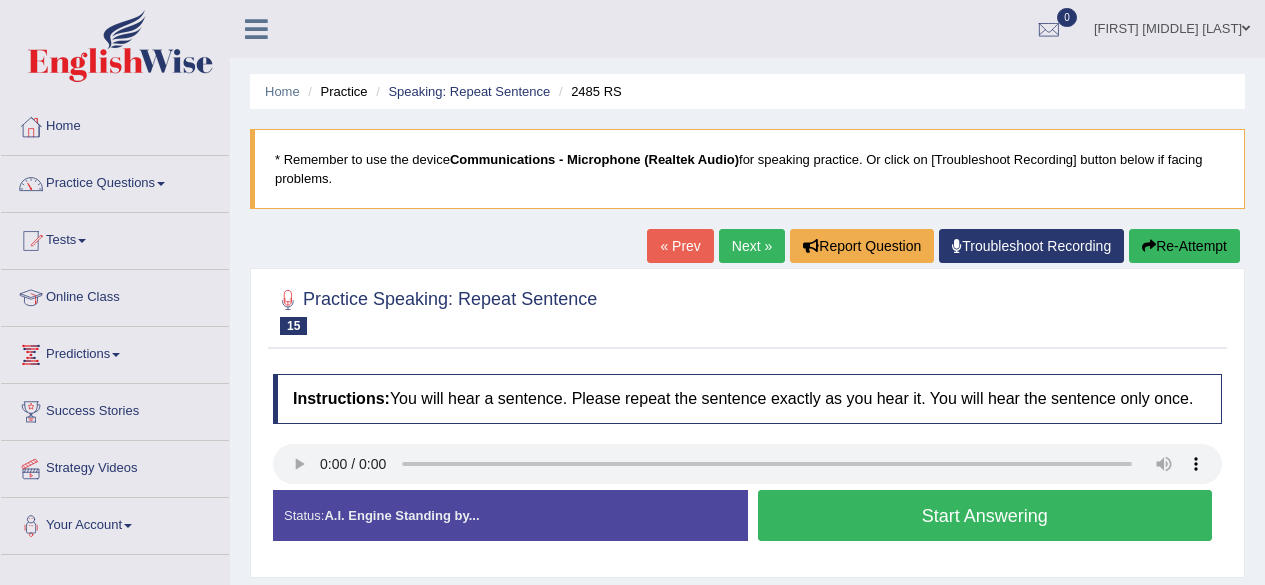 scroll, scrollTop: 71, scrollLeft: 0, axis: vertical 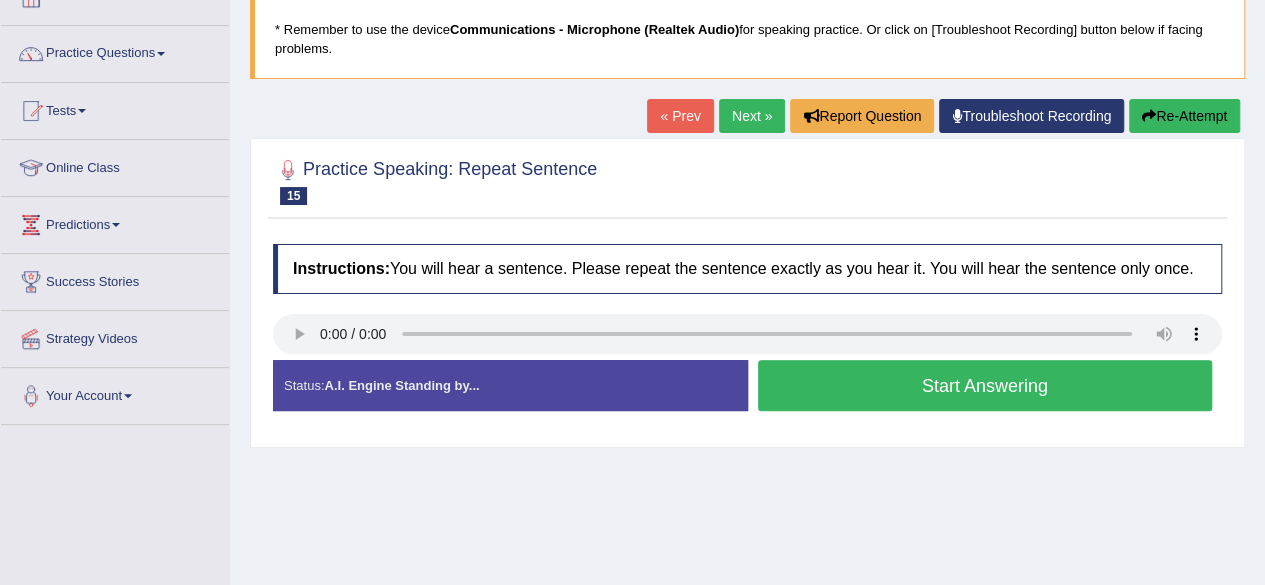 click on "Start Answering" at bounding box center [985, 385] 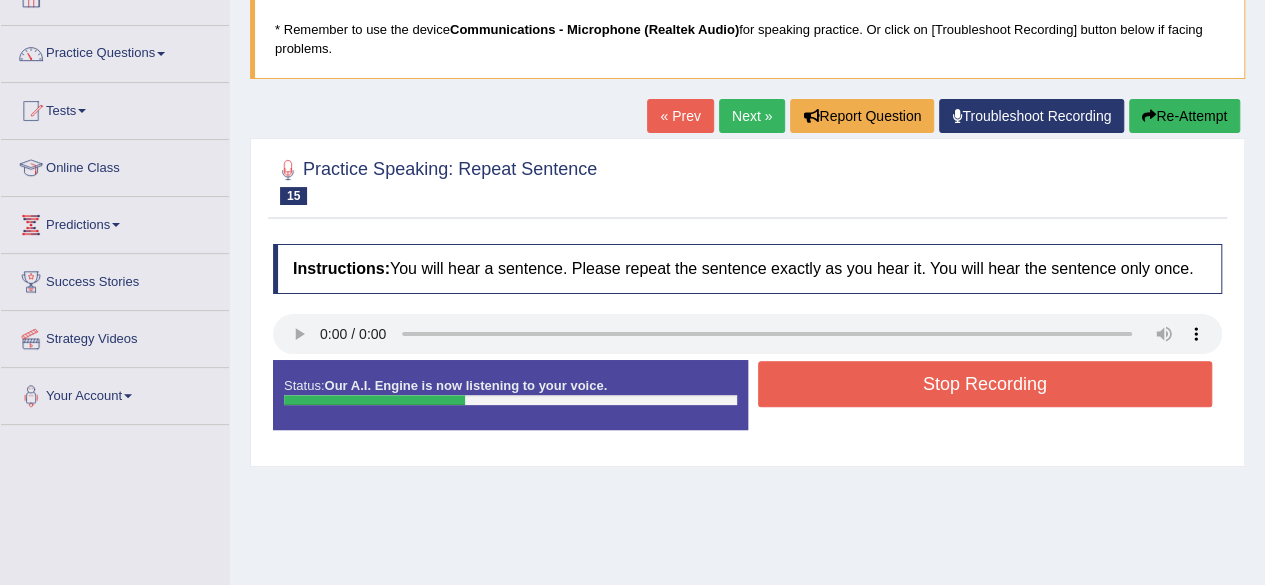 click on "Stop Recording" at bounding box center [985, 384] 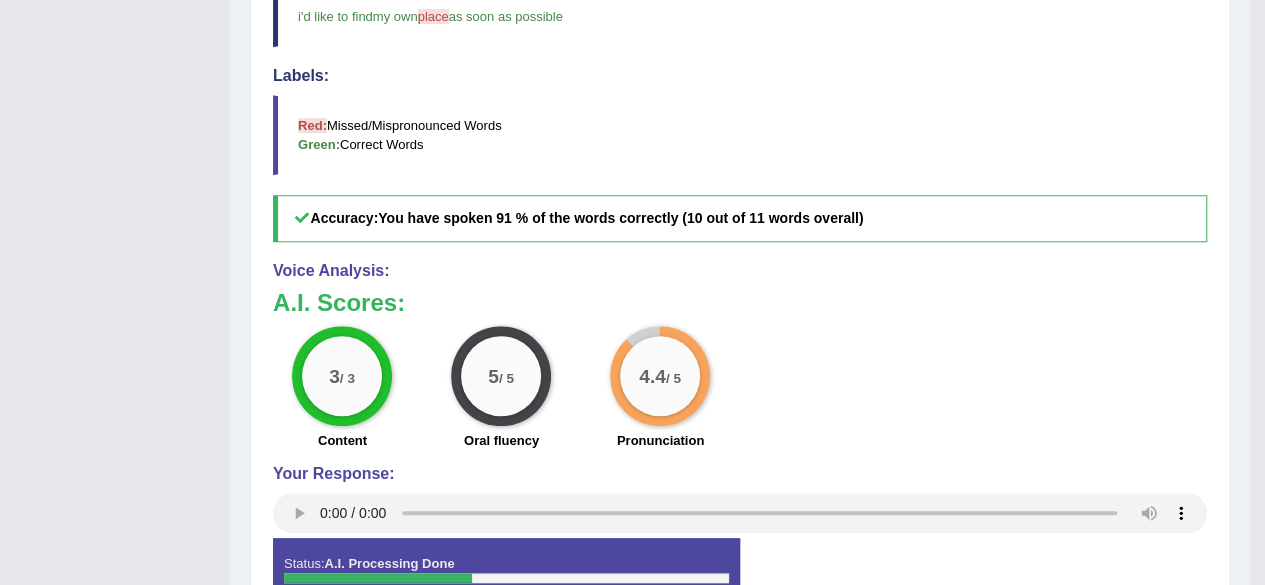 scroll, scrollTop: 797, scrollLeft: 0, axis: vertical 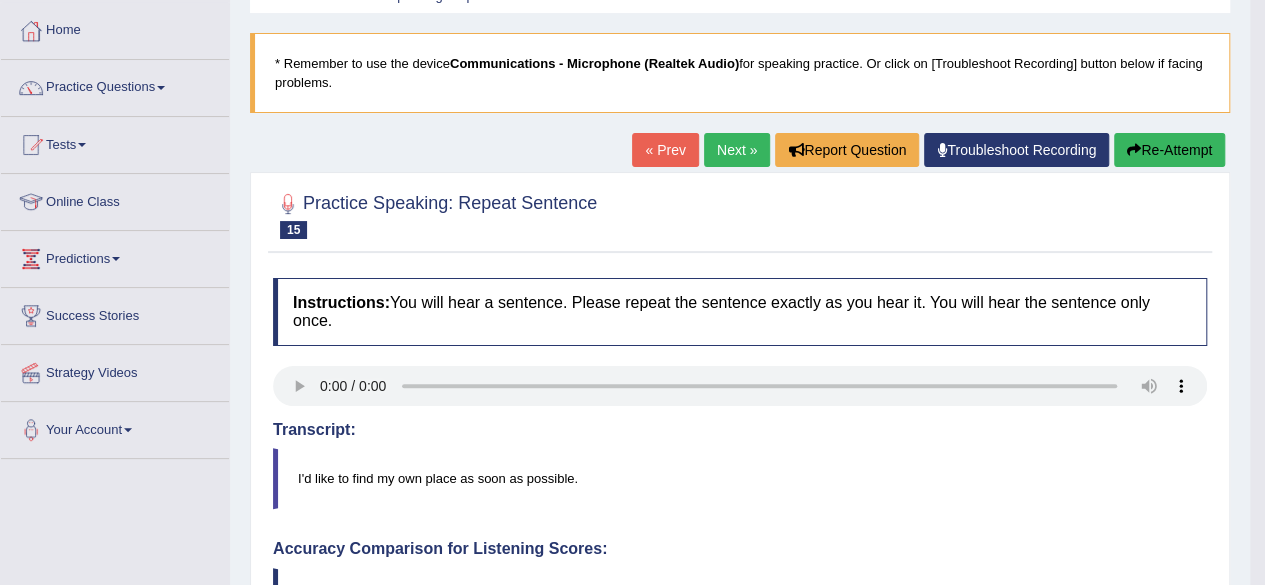 click on "Next »" at bounding box center [737, 150] 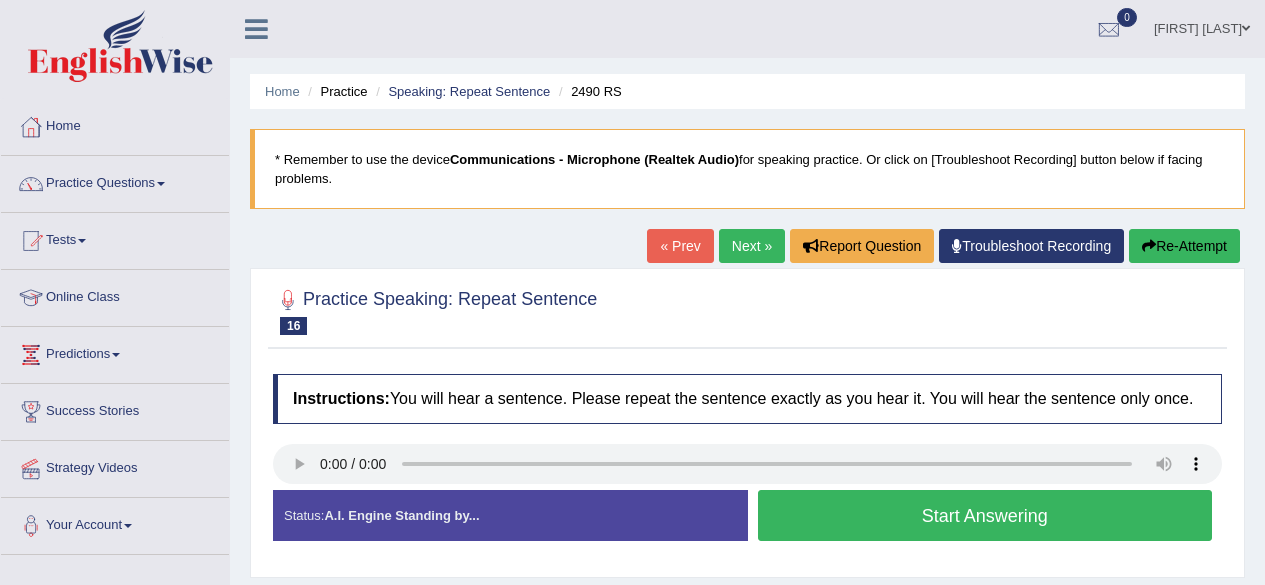 scroll, scrollTop: 123, scrollLeft: 0, axis: vertical 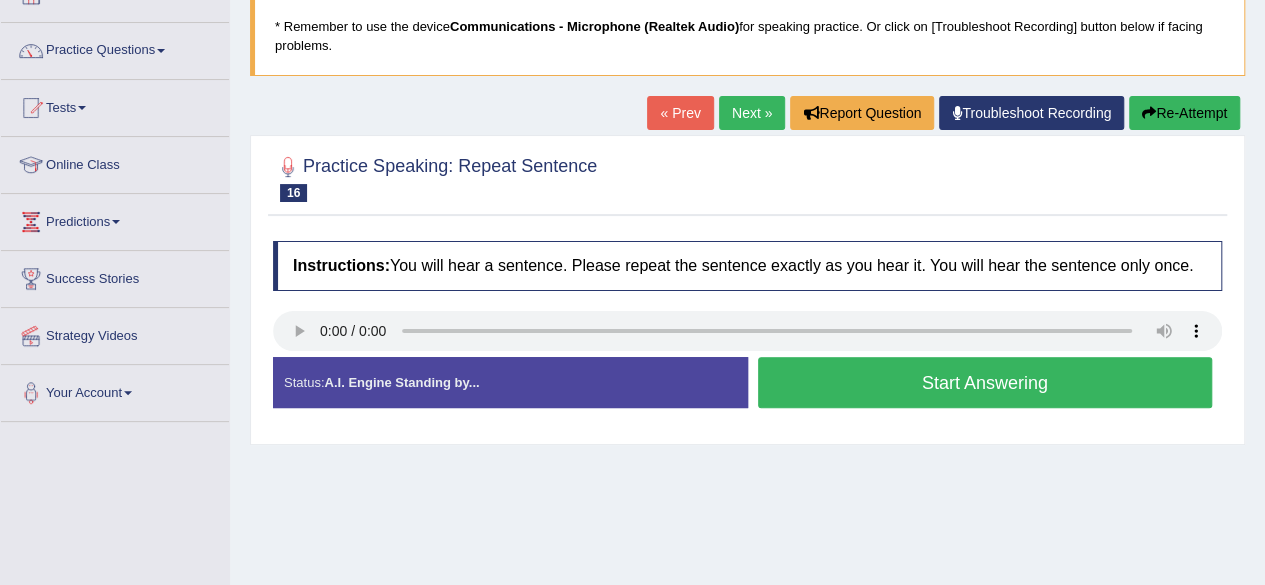click on "Start Answering" at bounding box center (985, 382) 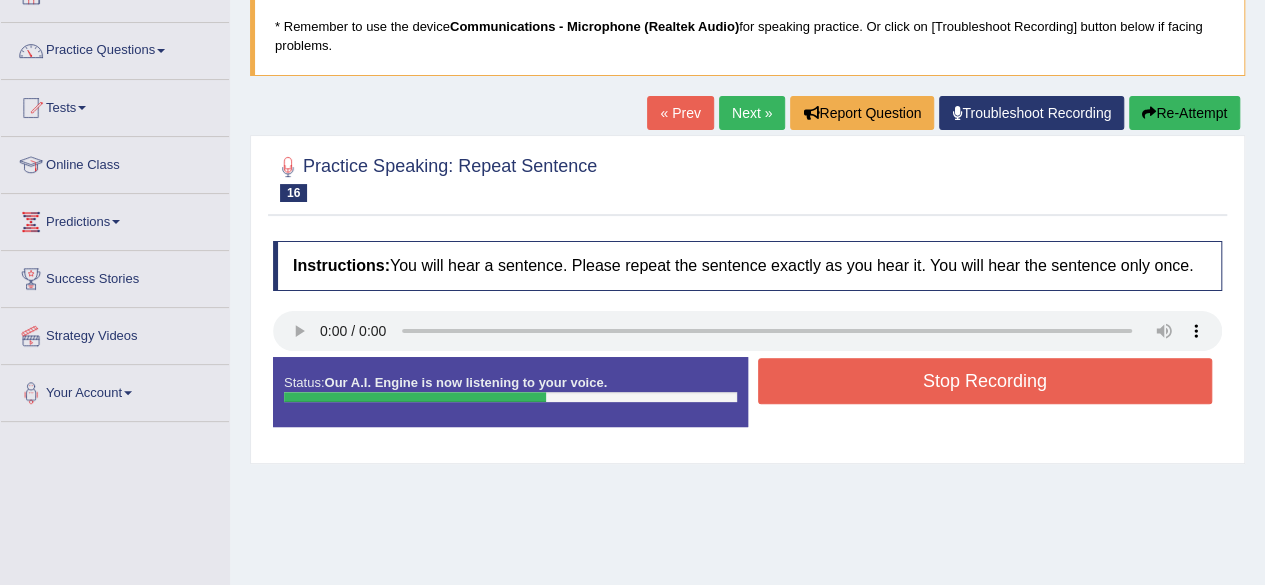 click on "Stop Recording" at bounding box center [985, 381] 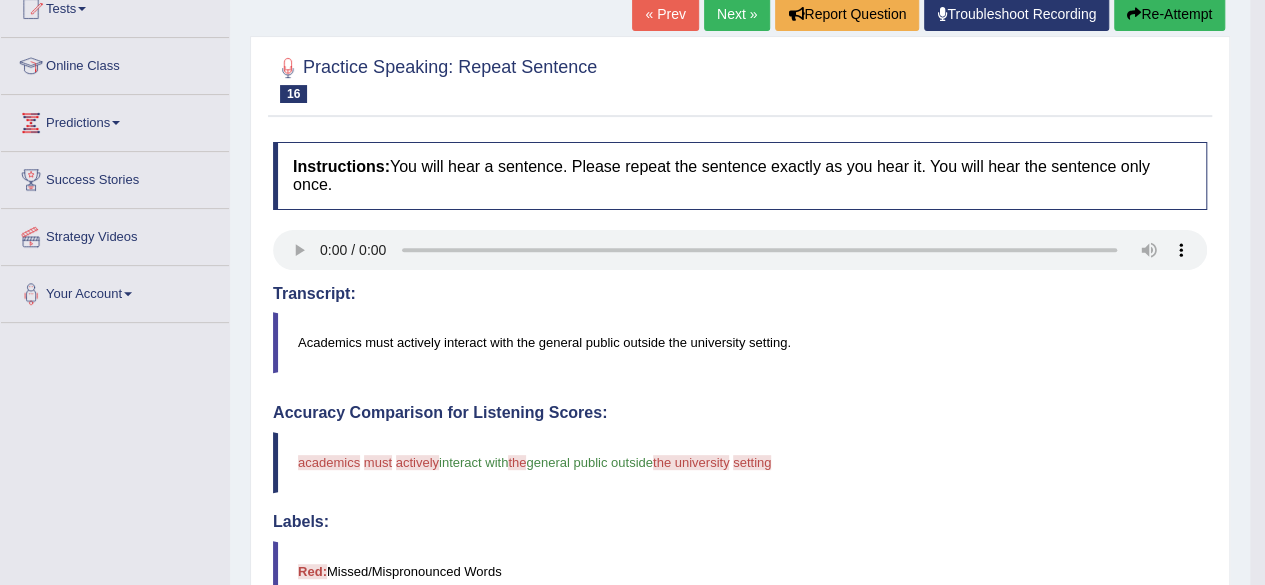 scroll, scrollTop: 230, scrollLeft: 0, axis: vertical 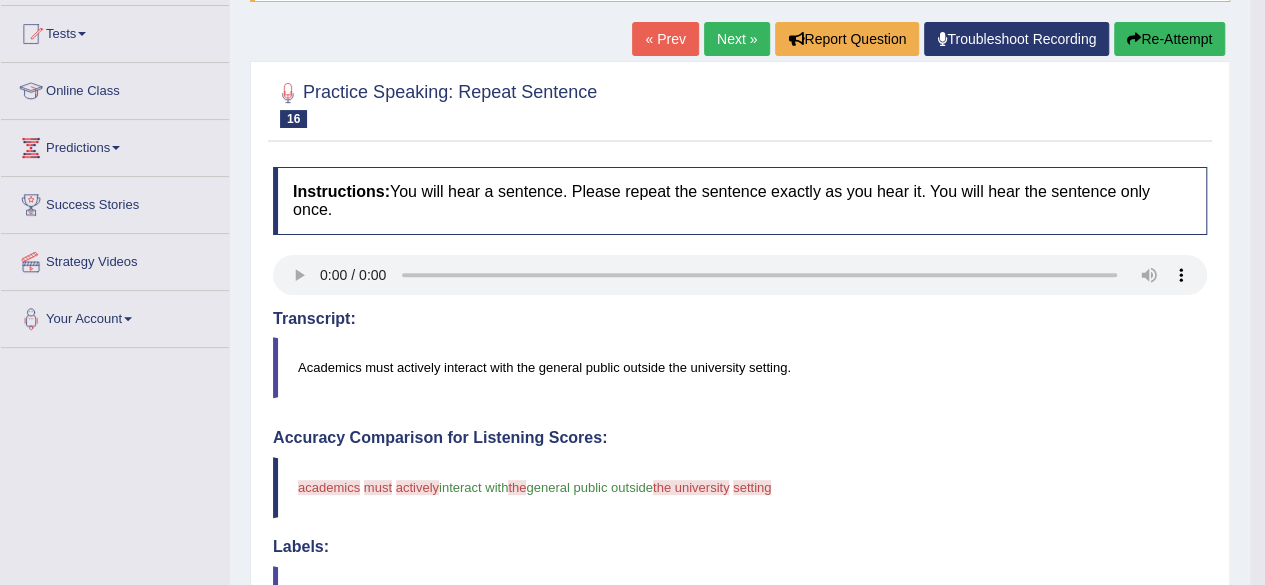 click on "Re-Attempt" at bounding box center (1169, 39) 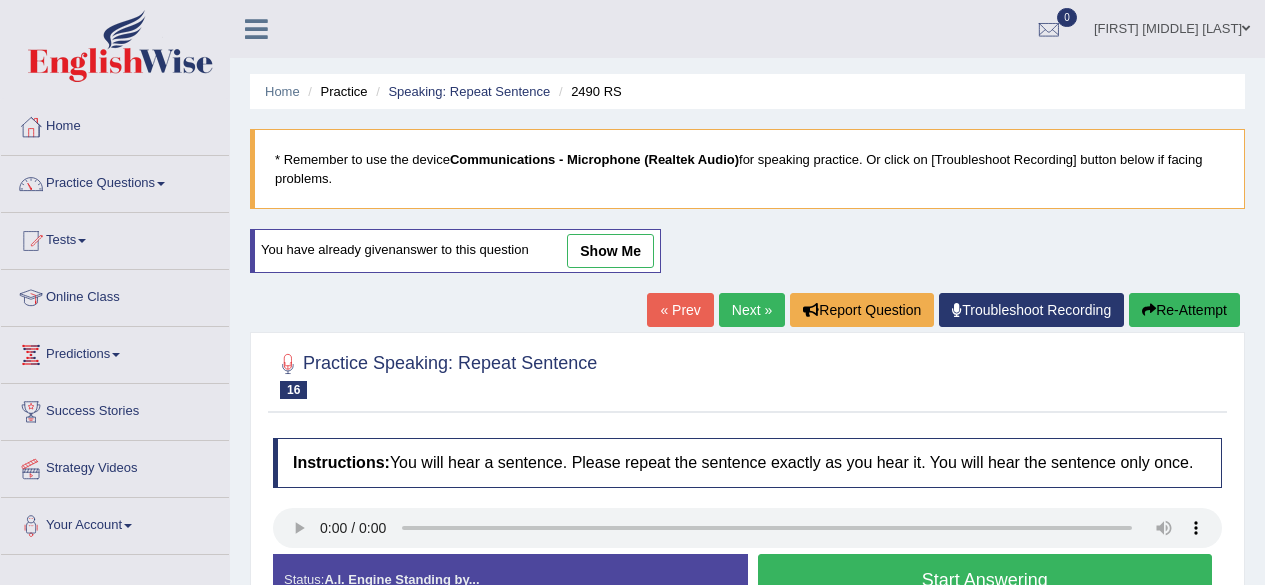scroll, scrollTop: 222, scrollLeft: 0, axis: vertical 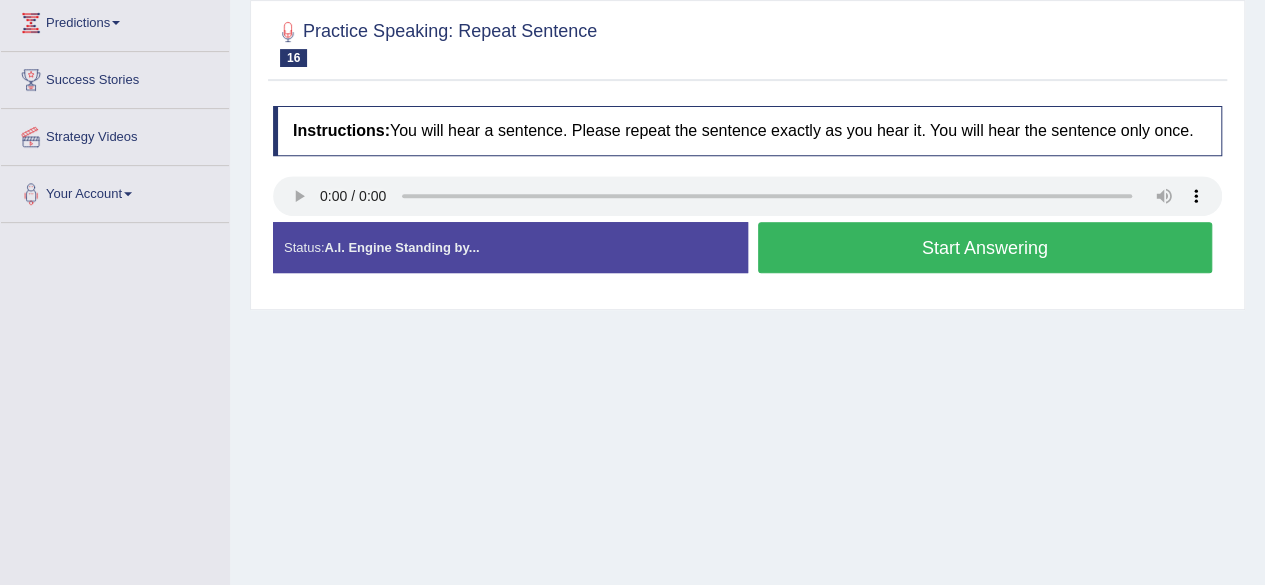 click on "Start Answering" at bounding box center (985, 247) 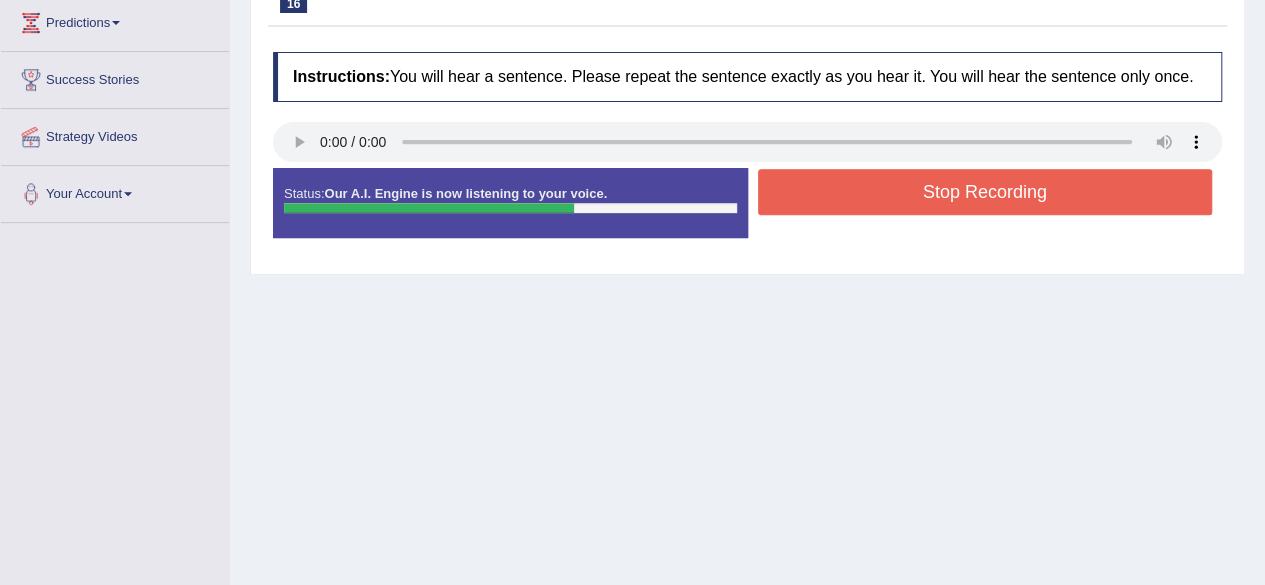 click on "Stop Recording" at bounding box center [985, 192] 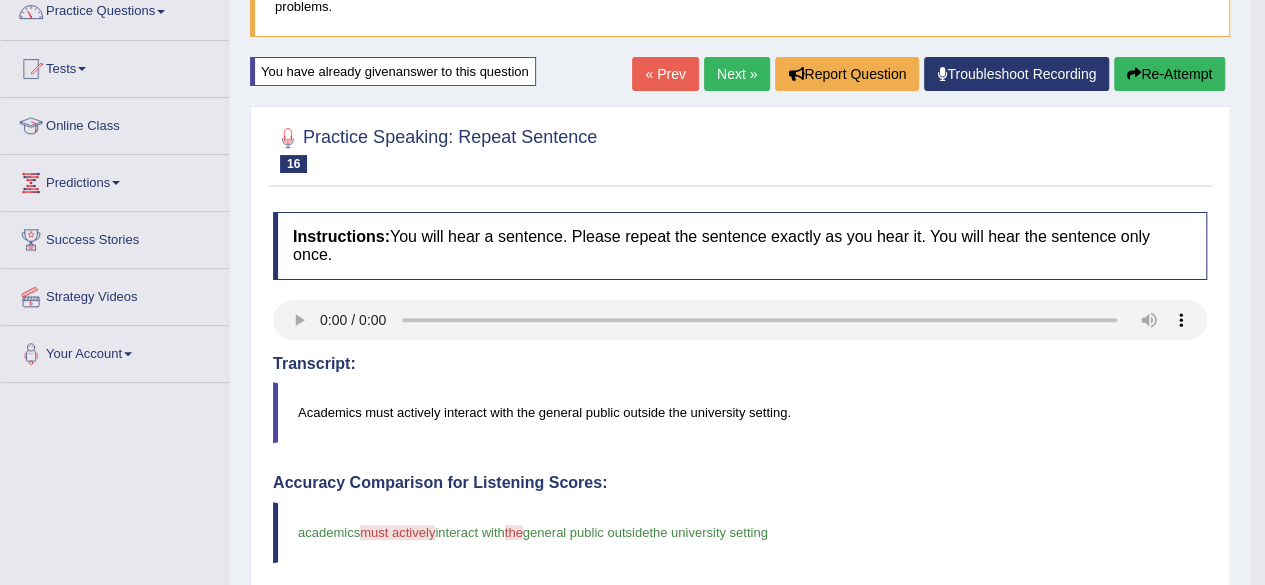 scroll, scrollTop: 170, scrollLeft: 0, axis: vertical 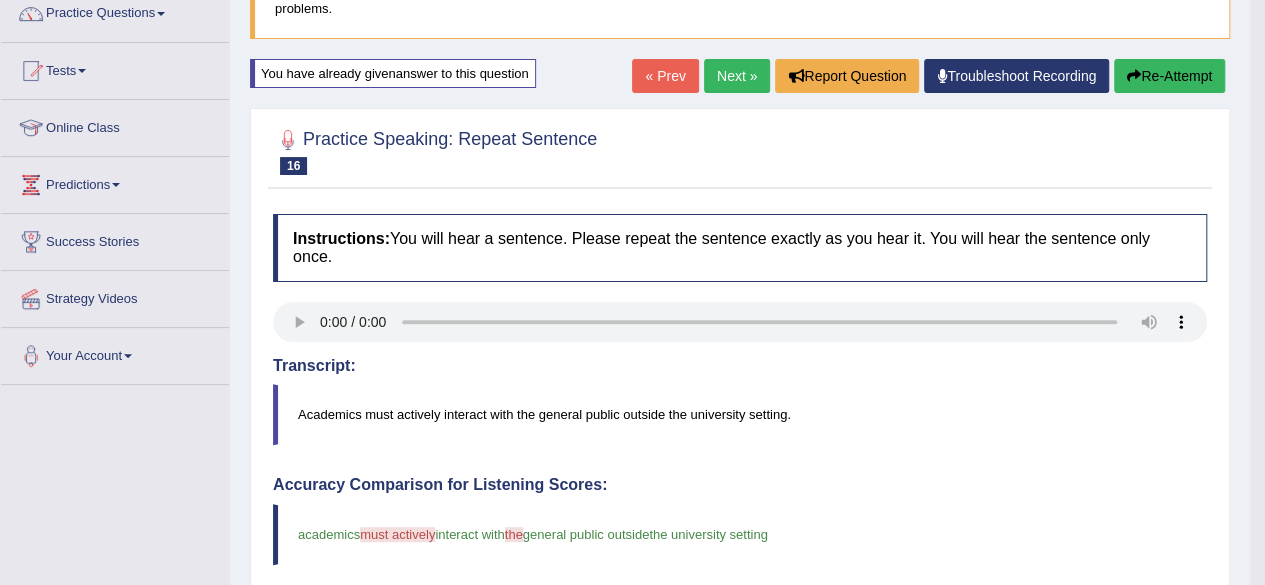 click on "Re-Attempt" at bounding box center [1169, 76] 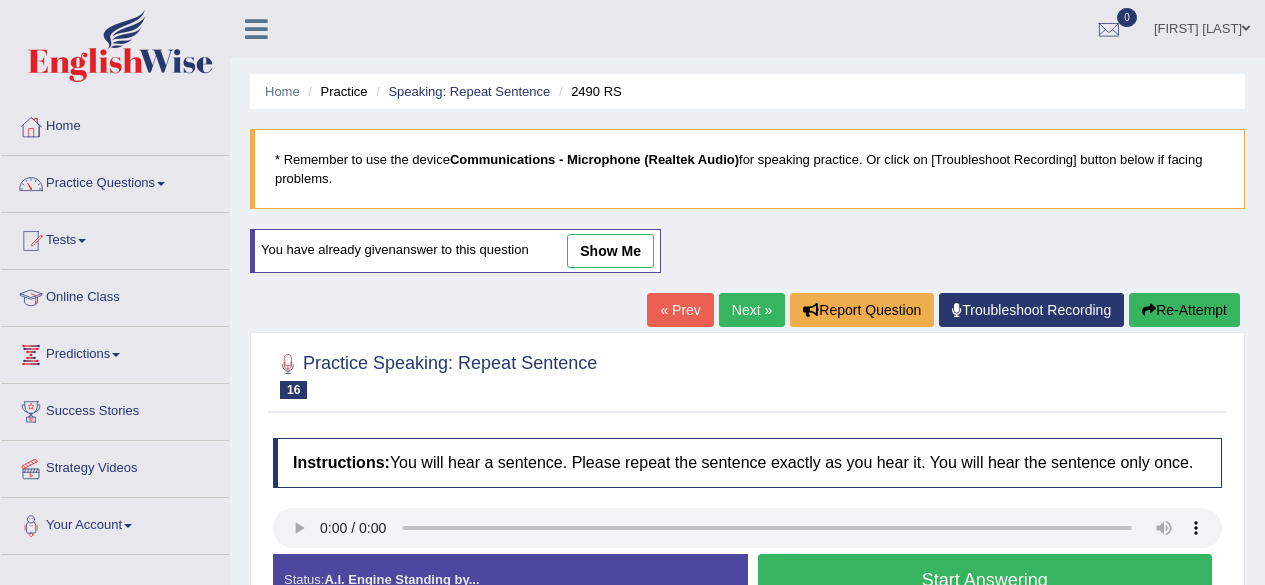 scroll, scrollTop: 270, scrollLeft: 0, axis: vertical 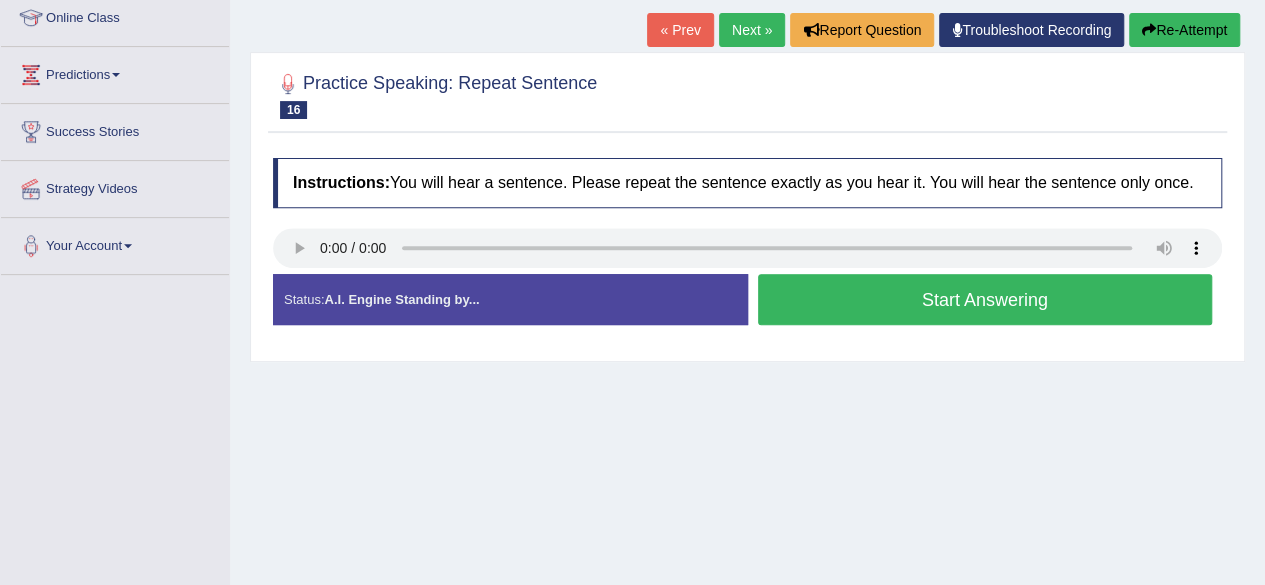 click on "Start Answering" at bounding box center [985, 299] 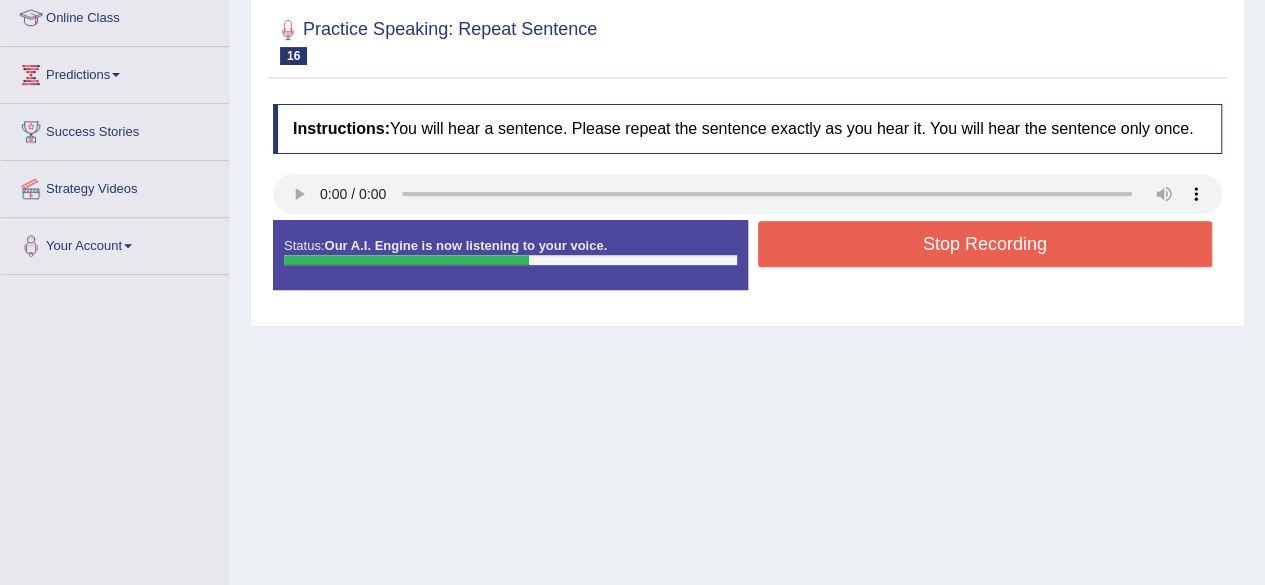 click on "Stop Recording" at bounding box center [985, 244] 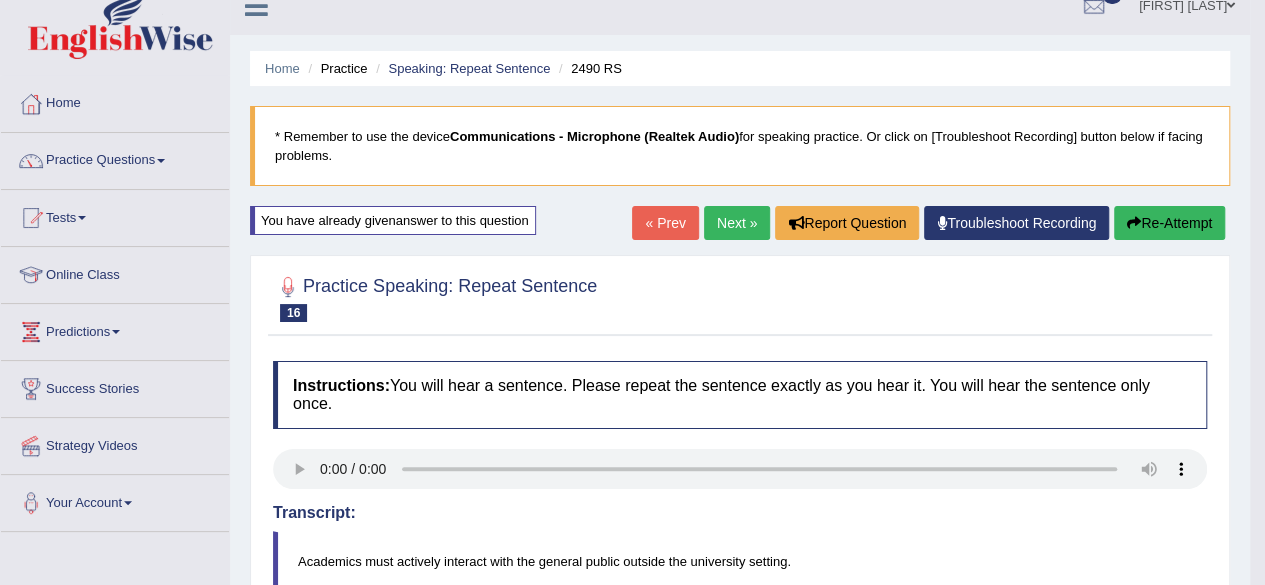 scroll, scrollTop: 0, scrollLeft: 0, axis: both 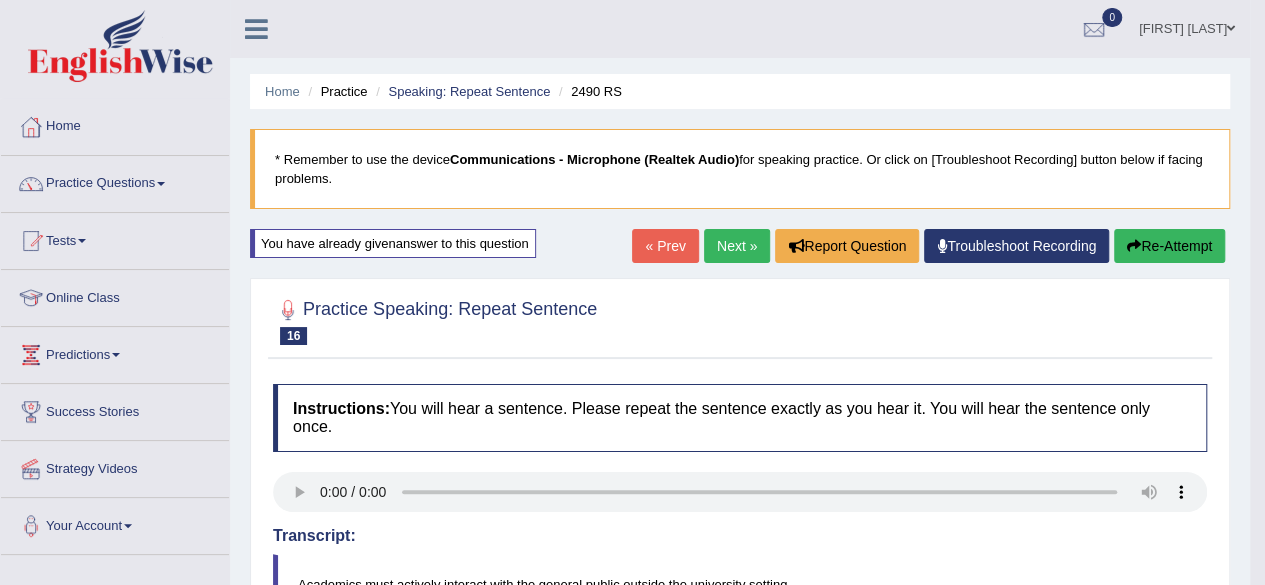 click on "Next »" at bounding box center [737, 246] 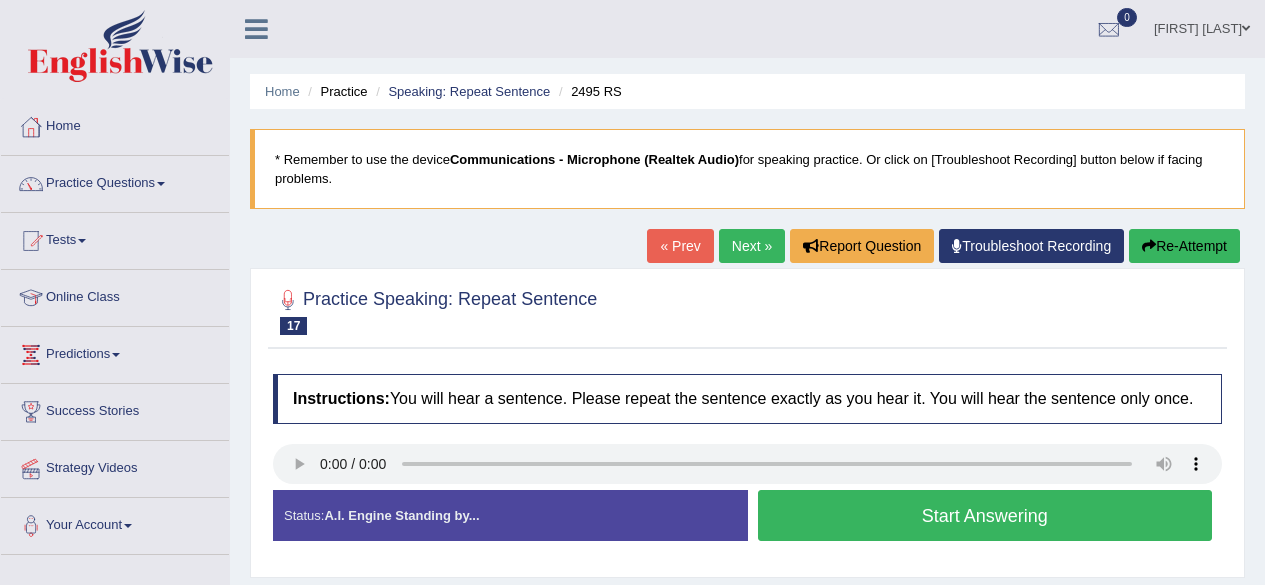 scroll, scrollTop: 33, scrollLeft: 0, axis: vertical 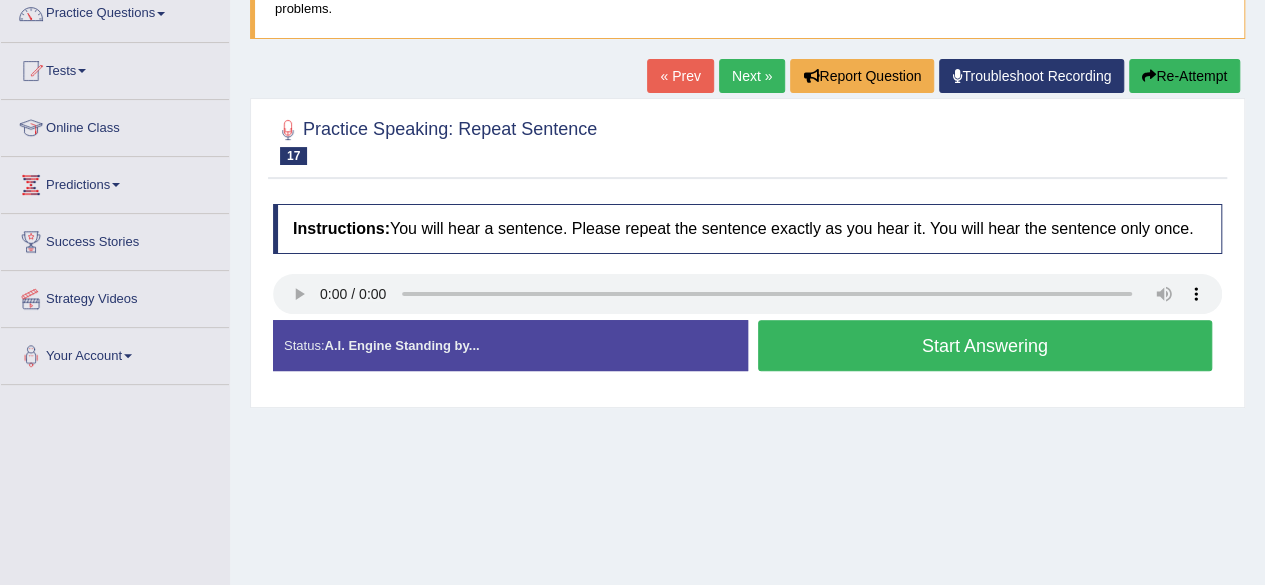 click on "Start Answering" at bounding box center (985, 345) 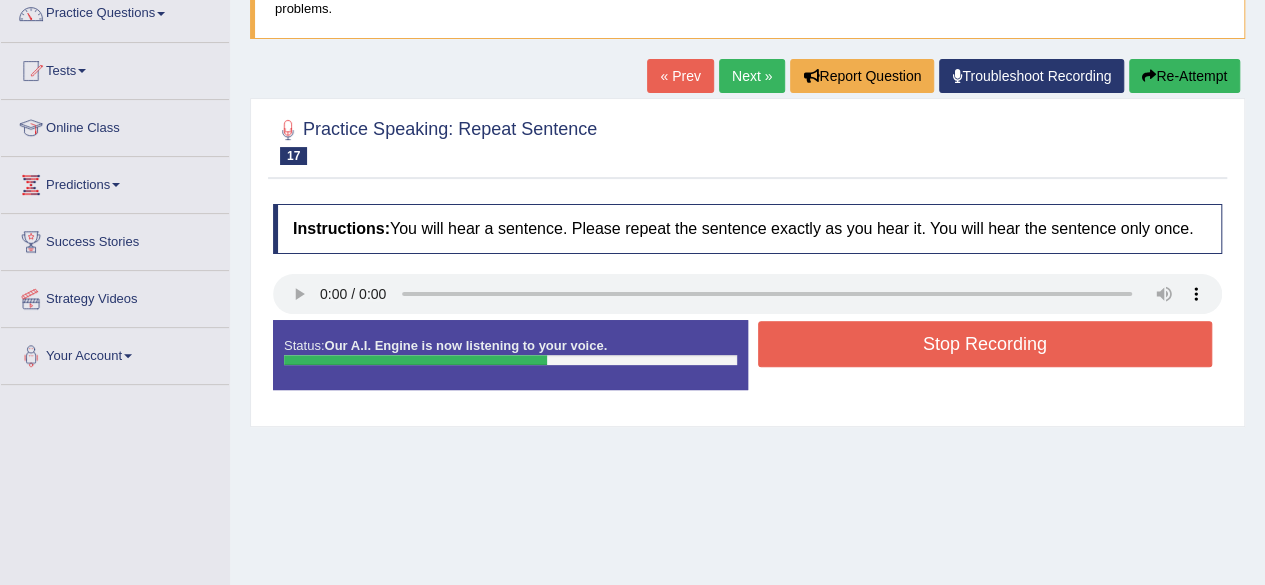 click on "Stop Recording" at bounding box center (985, 344) 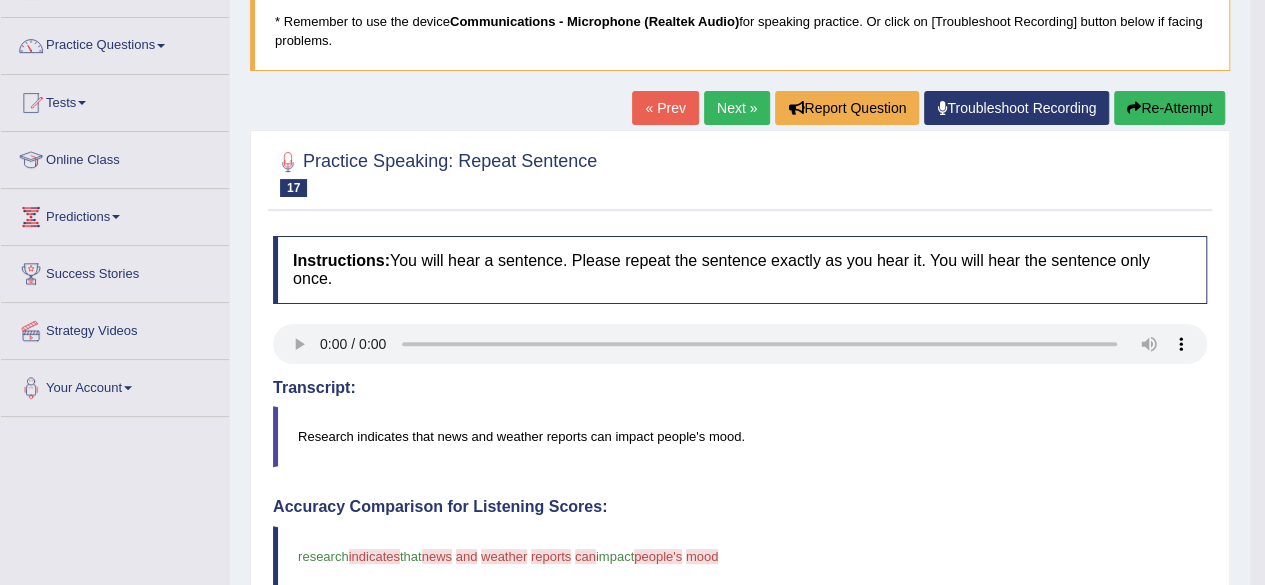 scroll, scrollTop: 0, scrollLeft: 0, axis: both 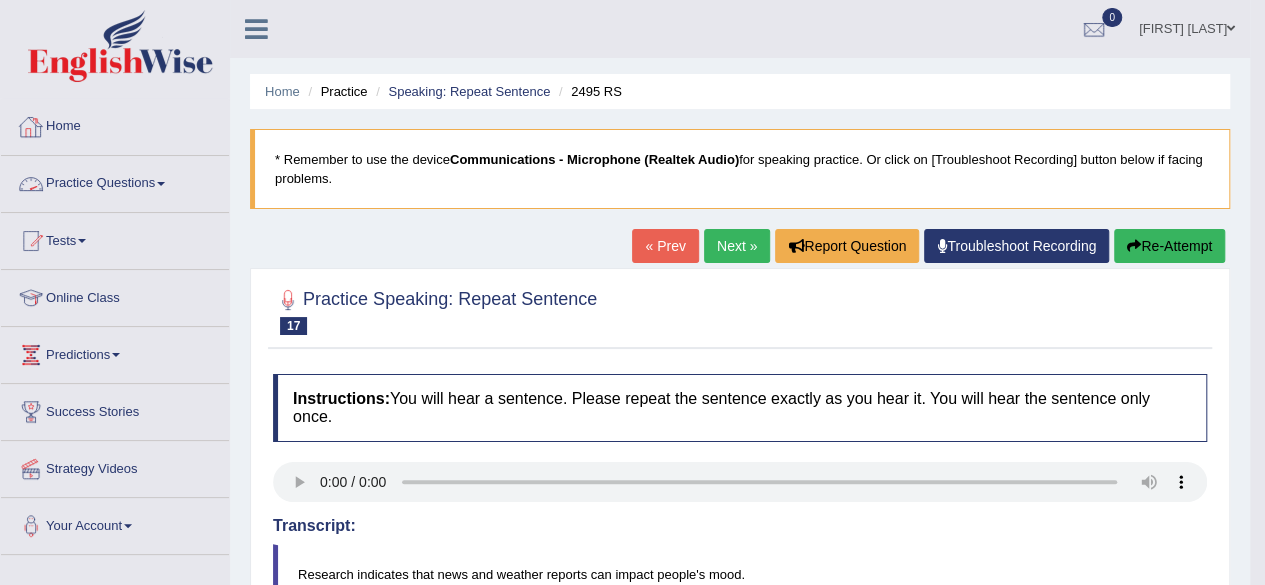 click on "Practice Questions" at bounding box center [115, 181] 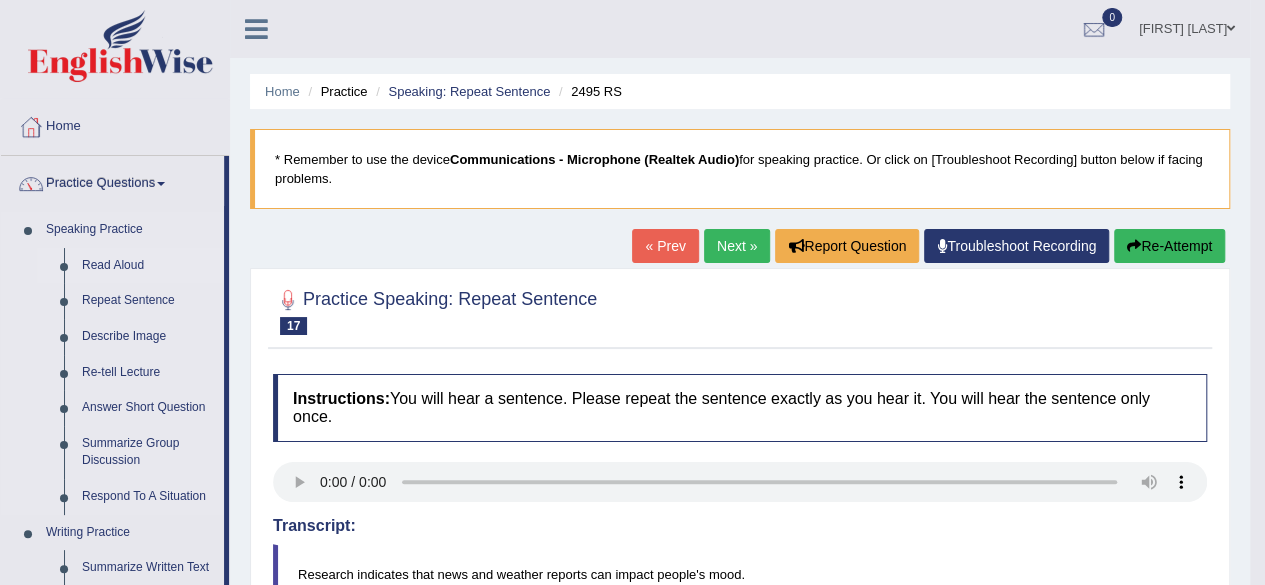 click on "Read Aloud" at bounding box center (148, 266) 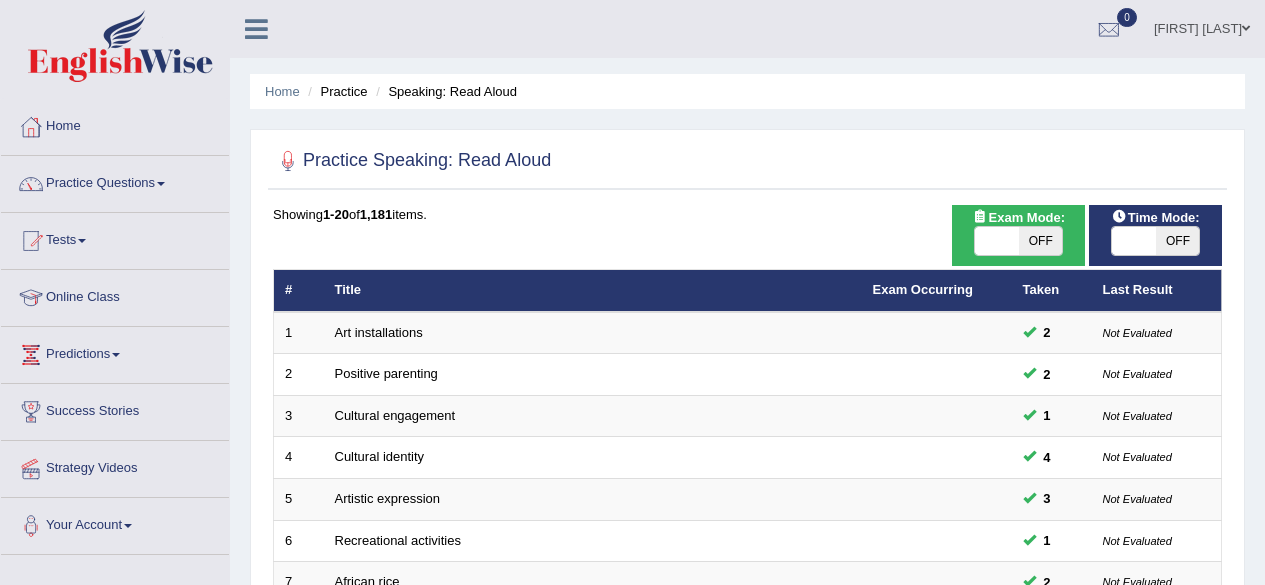 scroll, scrollTop: 0, scrollLeft: 0, axis: both 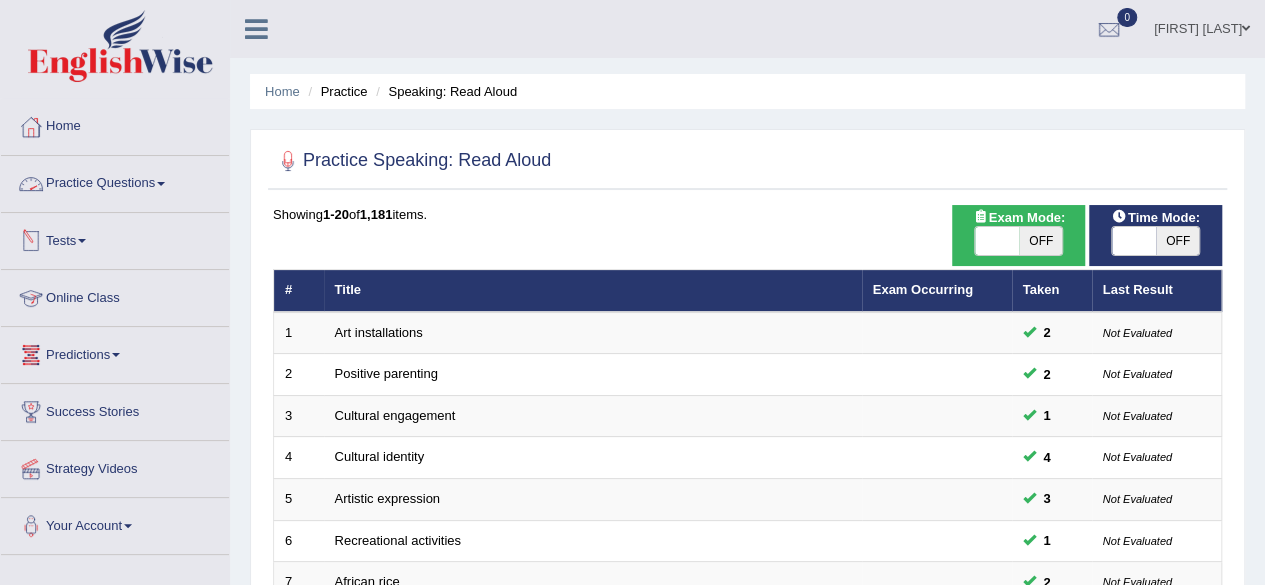 click on "Practice Questions" at bounding box center [115, 181] 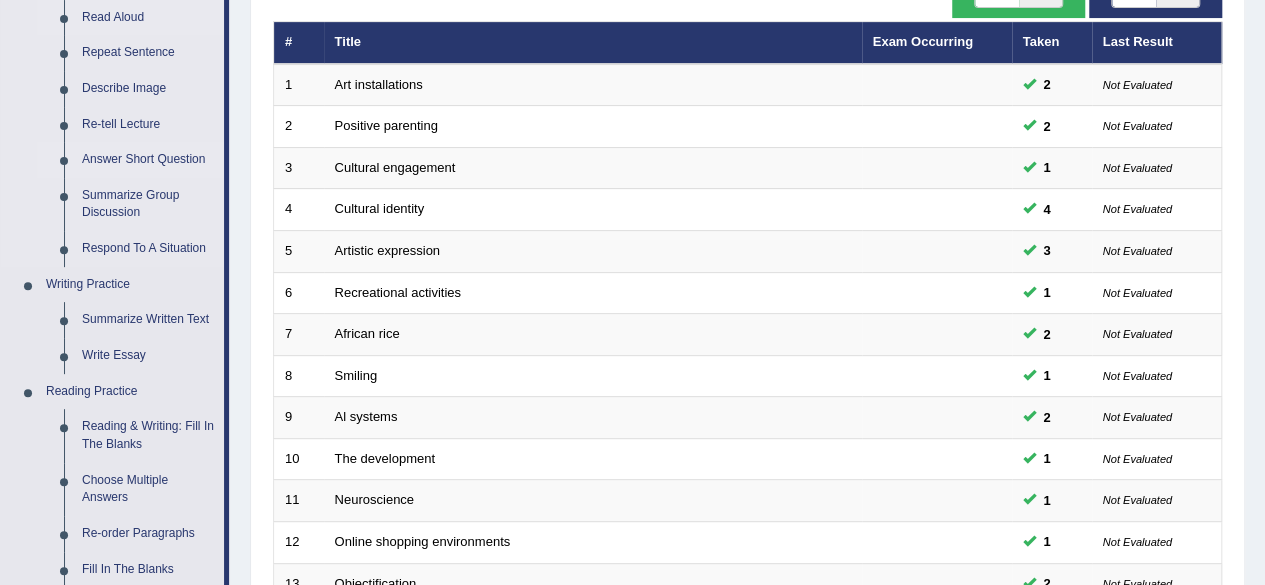 scroll, scrollTop: 0, scrollLeft: 0, axis: both 